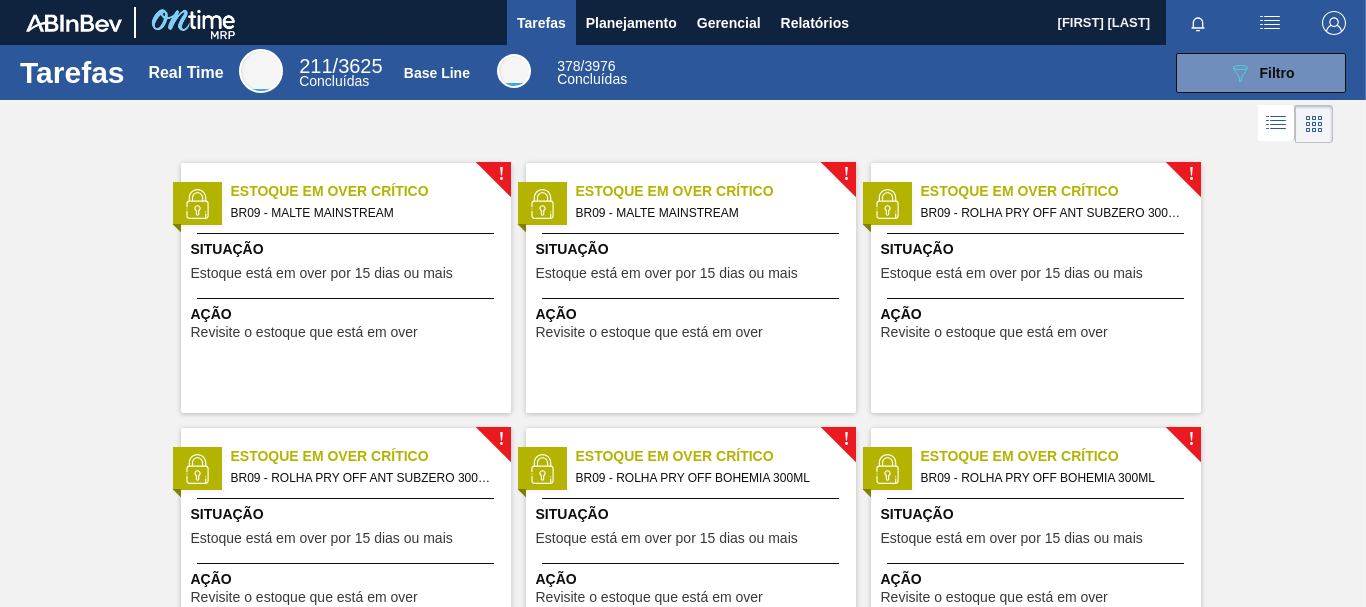 scroll, scrollTop: 0, scrollLeft: 0, axis: both 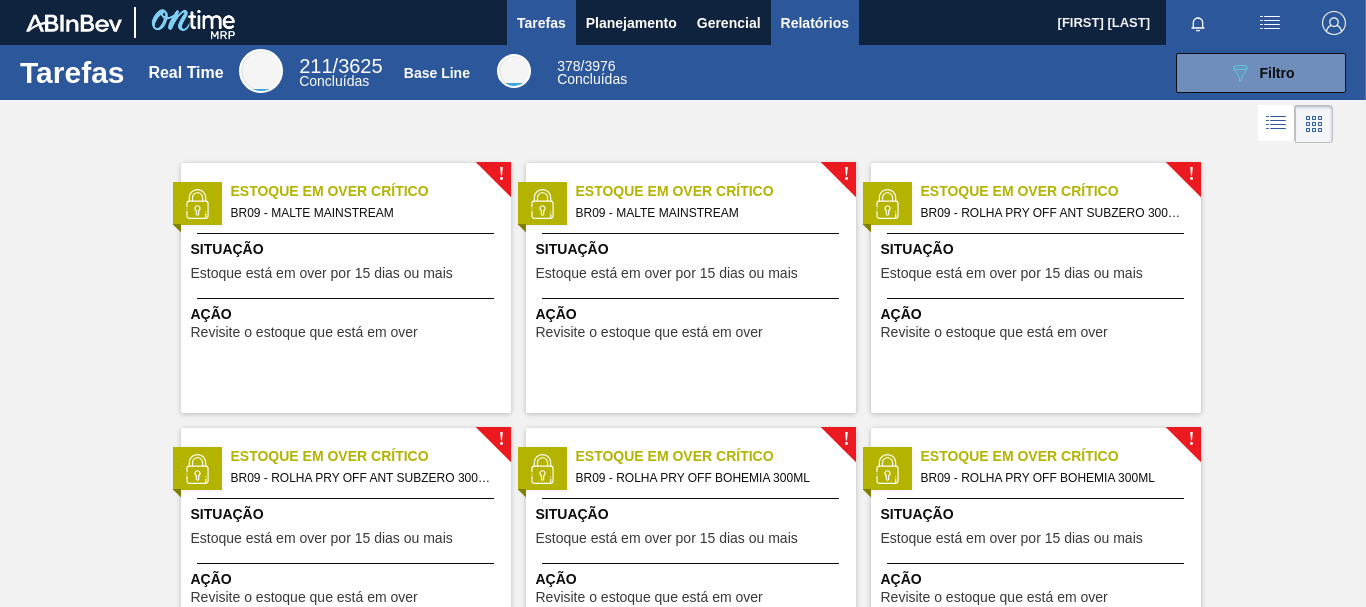 click on "Relatórios" at bounding box center [815, 23] 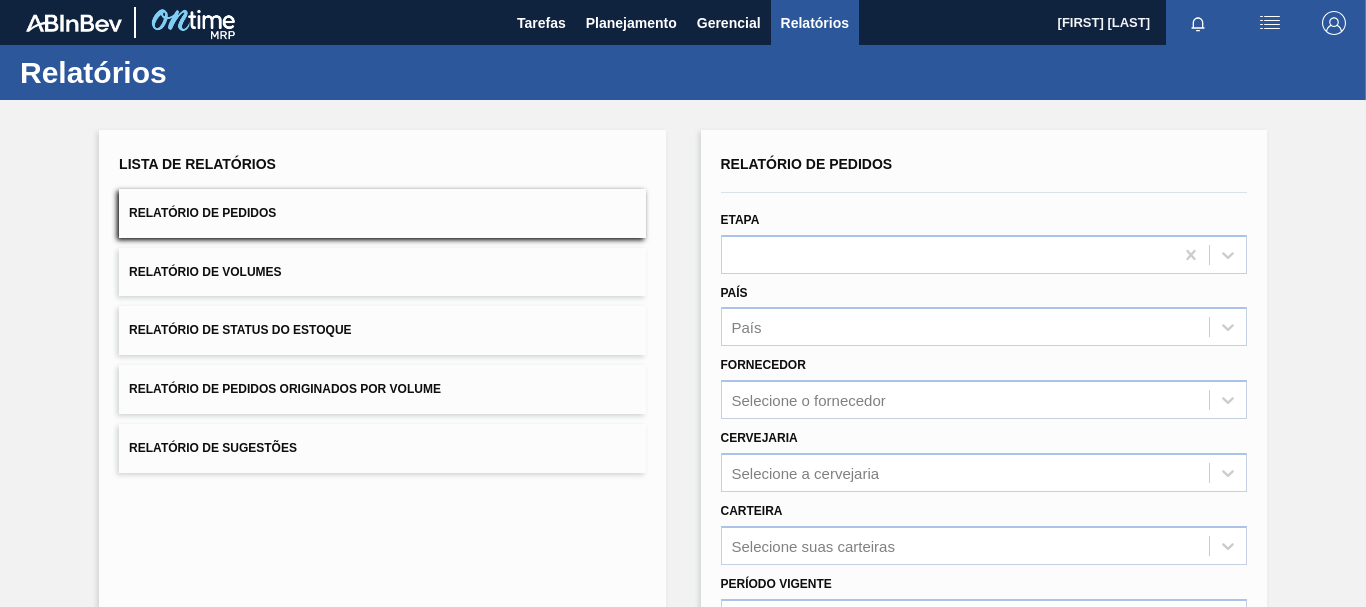 scroll, scrollTop: 319, scrollLeft: 0, axis: vertical 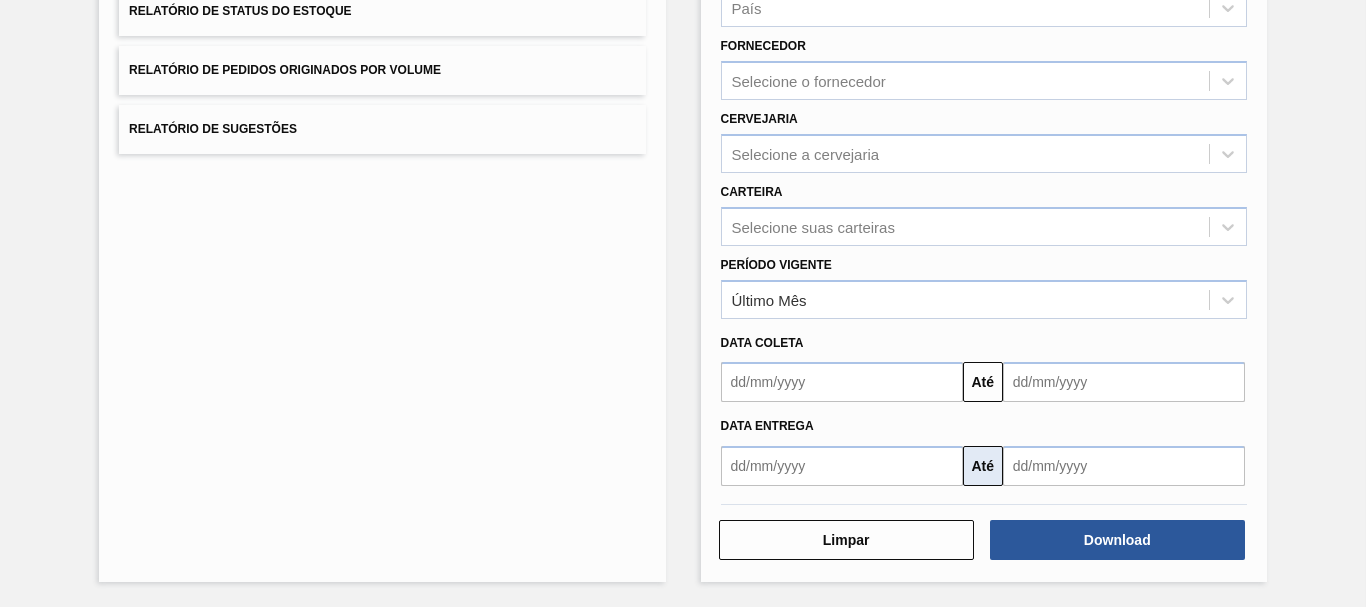 click on "Até" at bounding box center [983, 466] 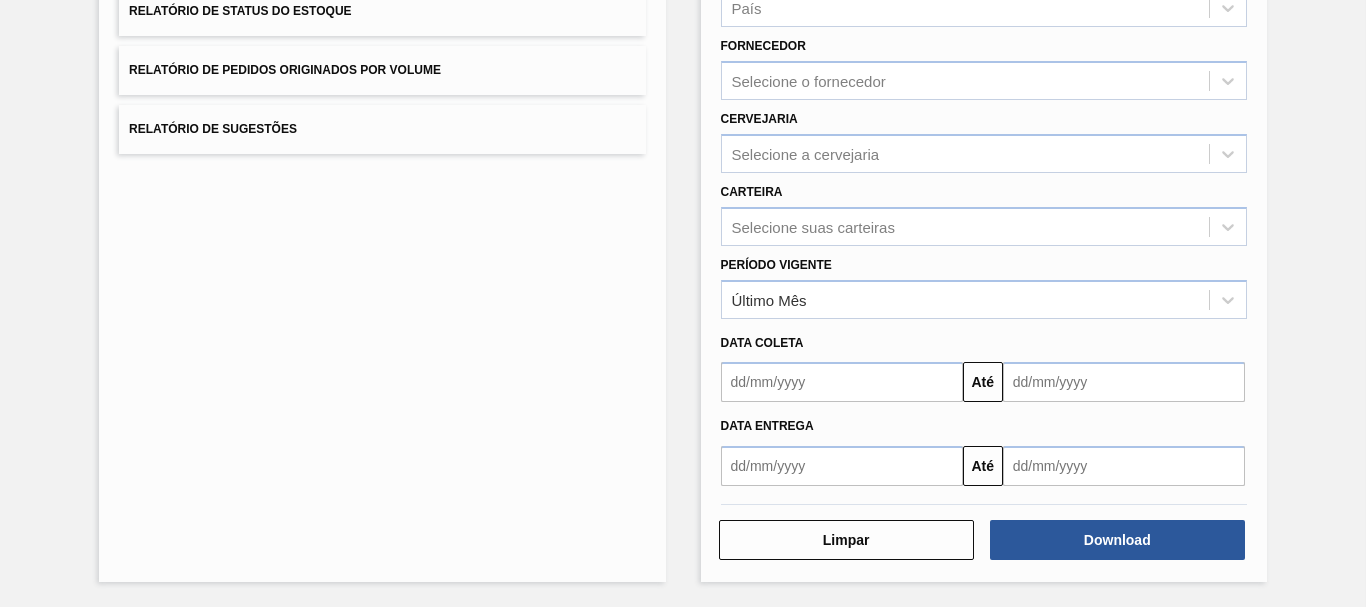 click at bounding box center [842, 466] 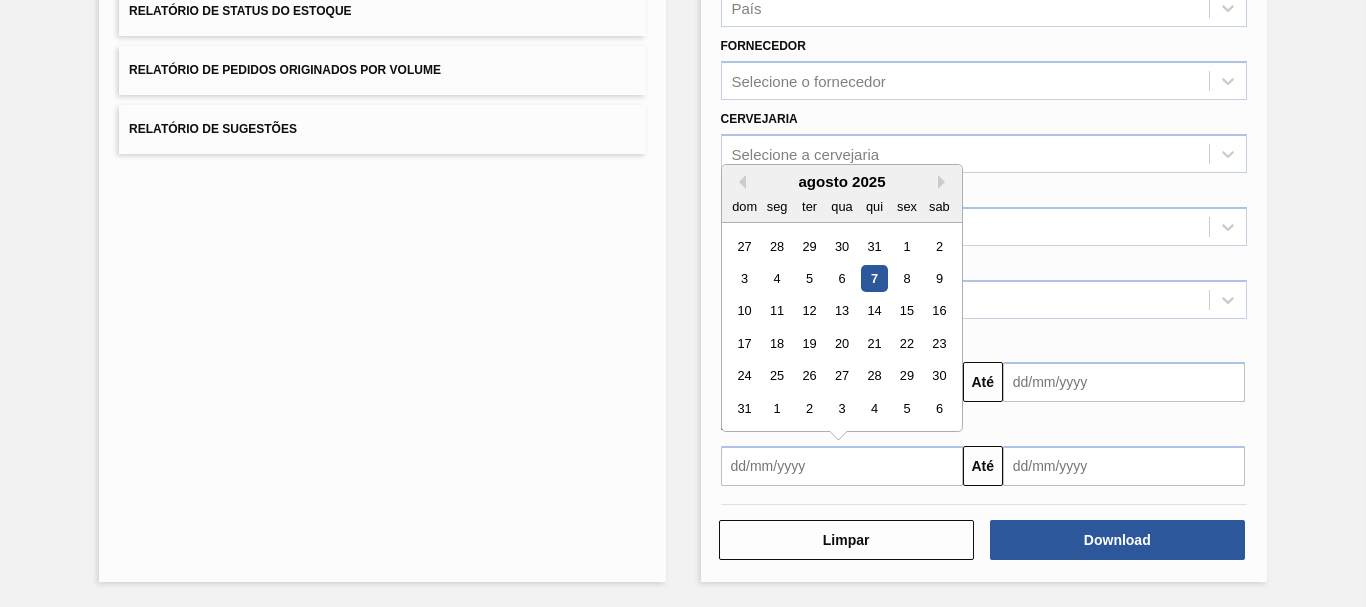 click on "7" at bounding box center [873, 278] 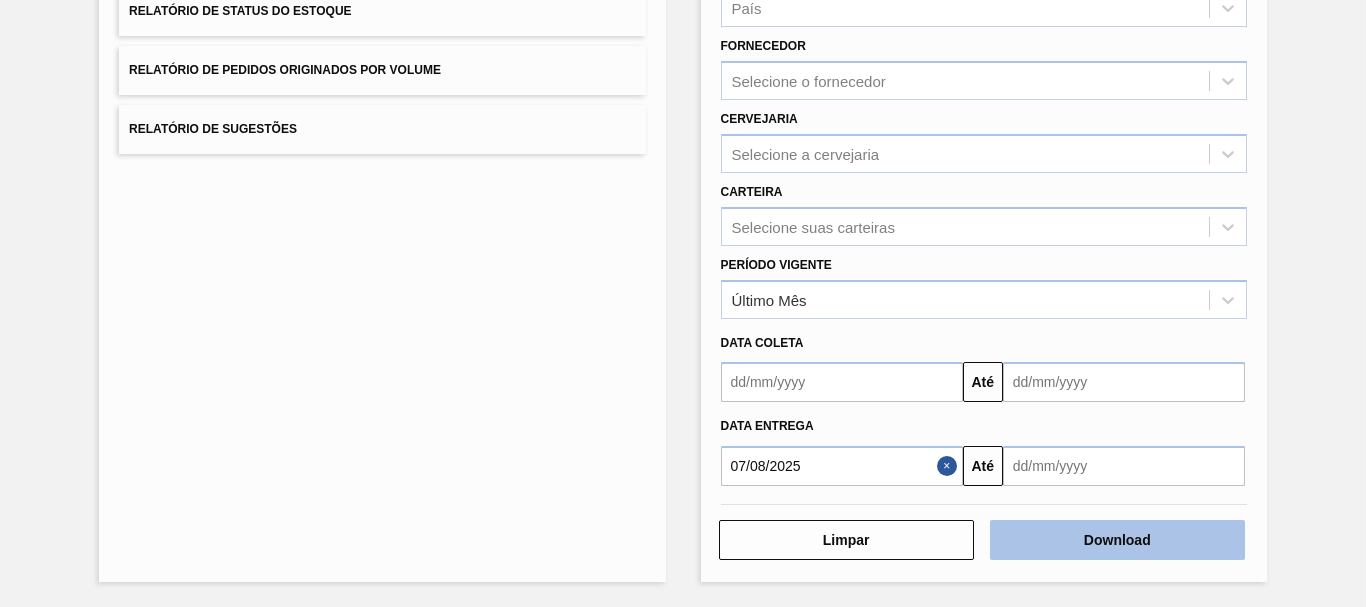 click on "Download" at bounding box center [1117, 540] 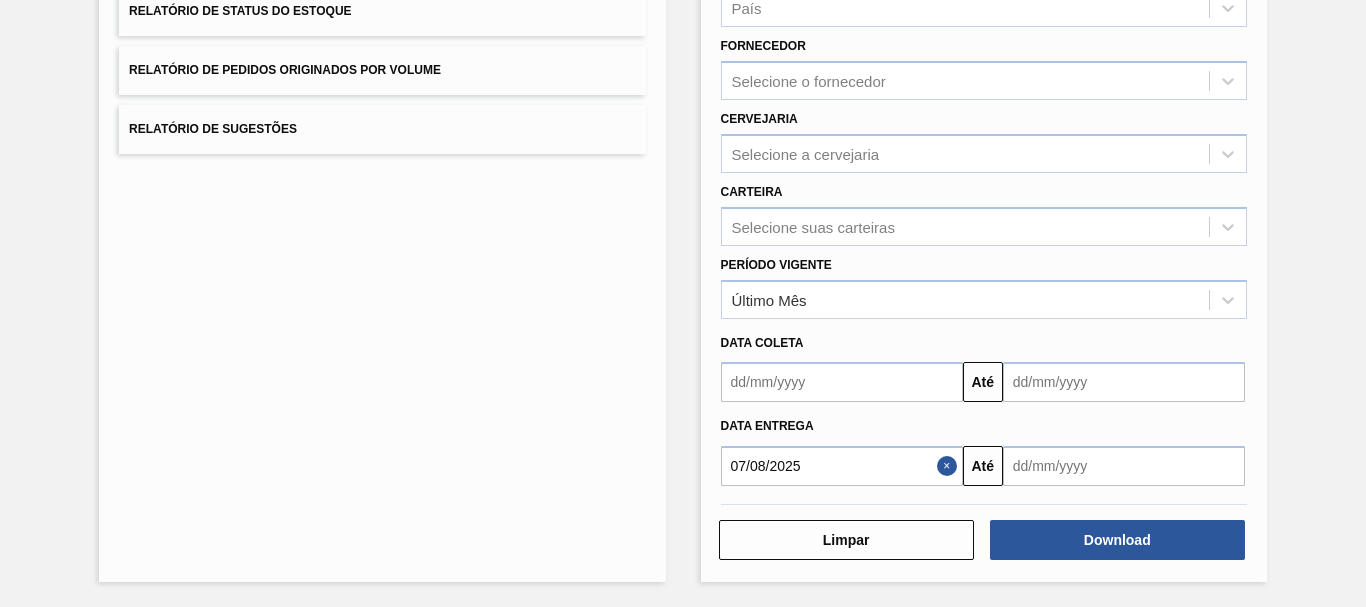 scroll, scrollTop: 0, scrollLeft: 0, axis: both 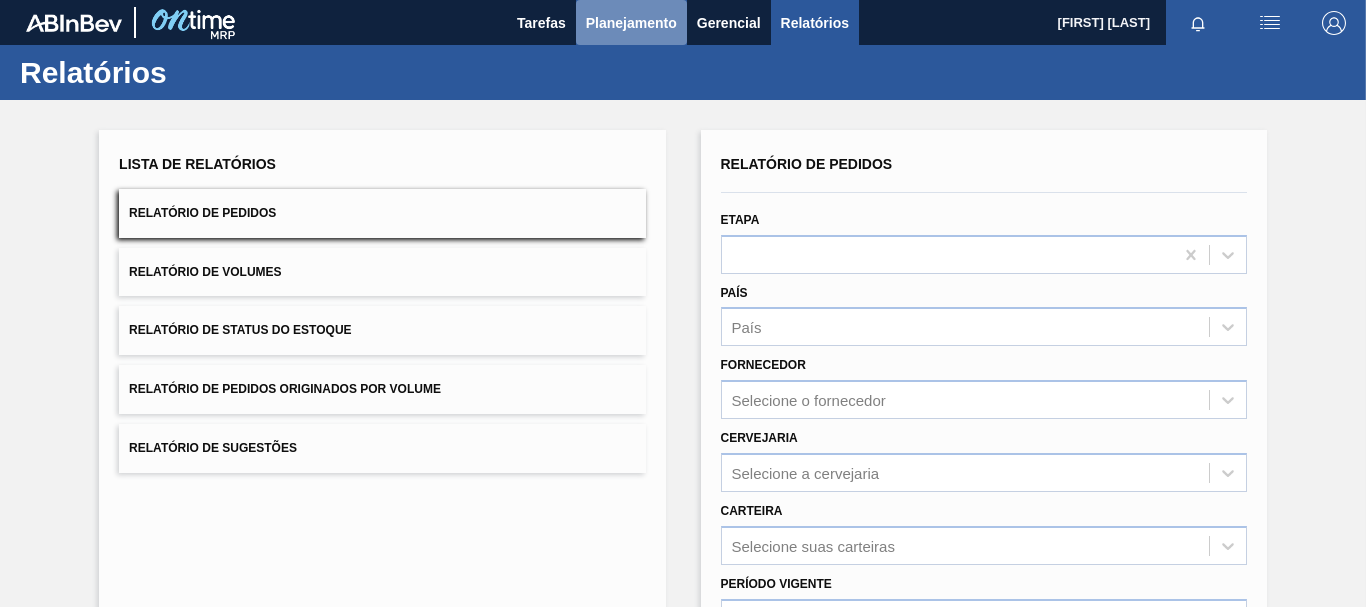 click on "Planejamento" at bounding box center [631, 23] 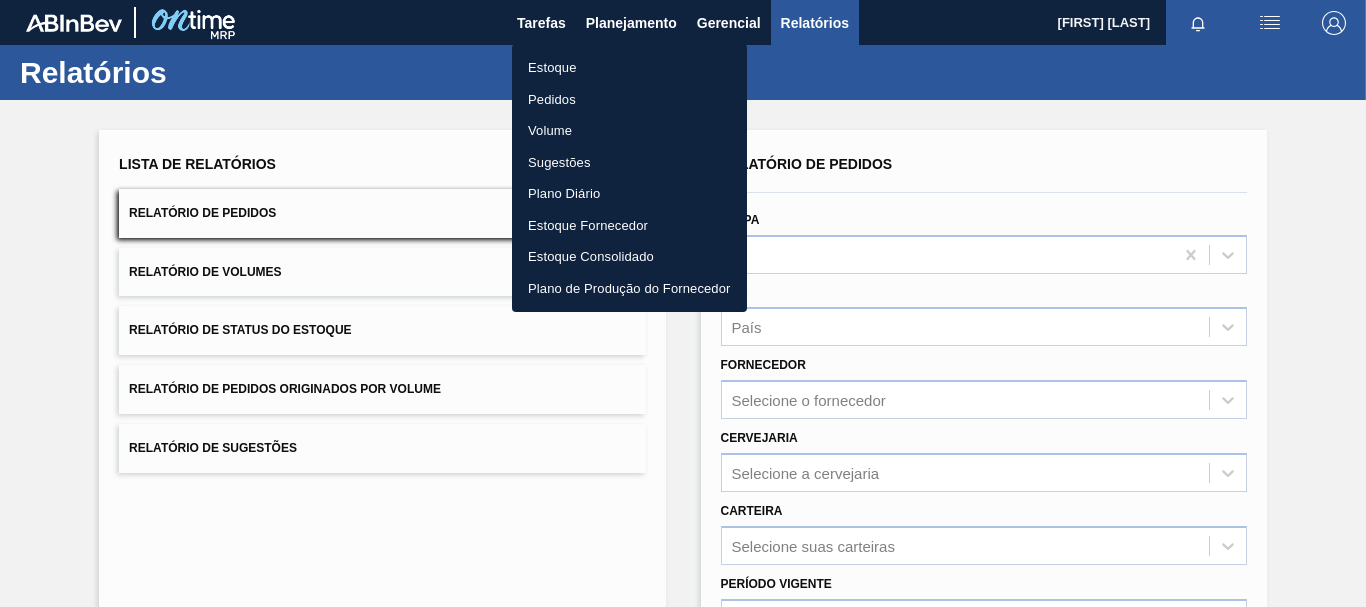 click on "Estoque" at bounding box center [629, 68] 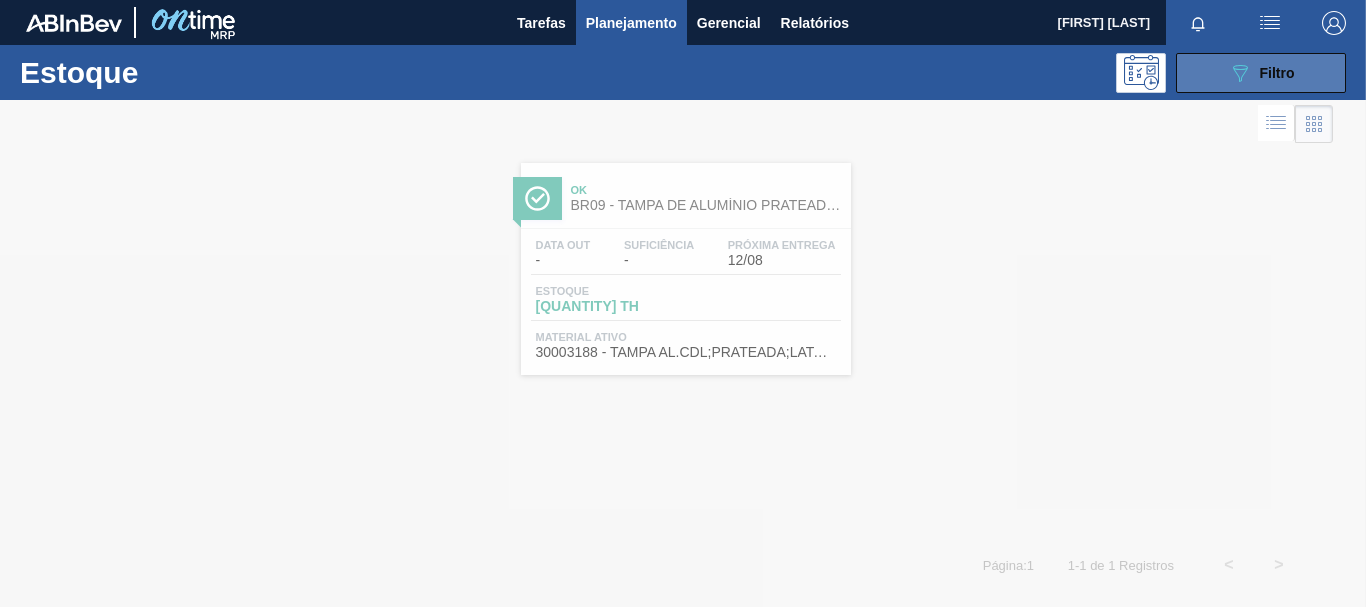 click on "089F7B8B-B2A5-4AFE-B5C0-19BA573D28AC Filtro" at bounding box center [1261, 73] 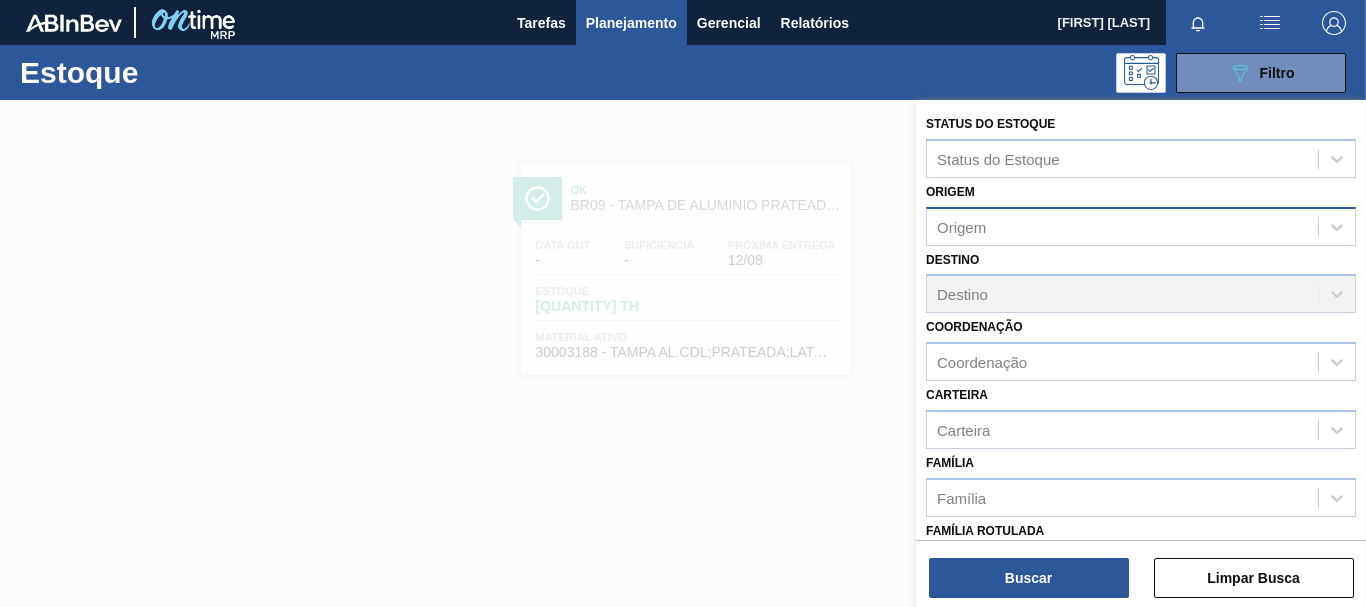 scroll, scrollTop: 378, scrollLeft: 0, axis: vertical 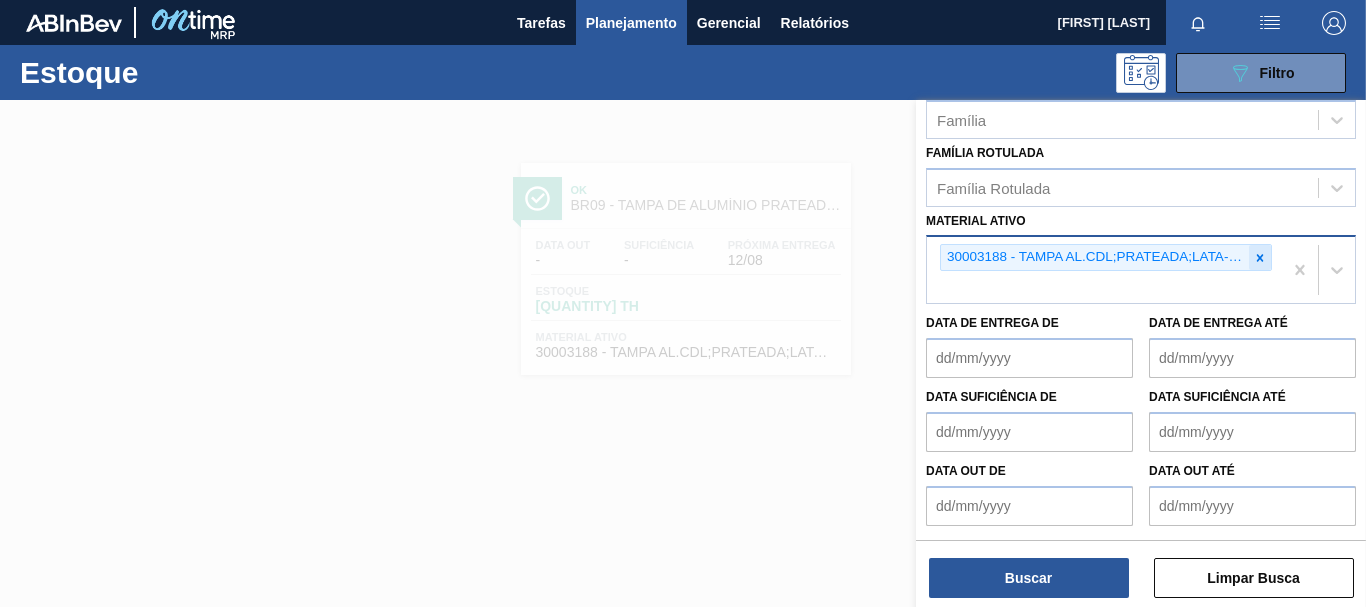 click 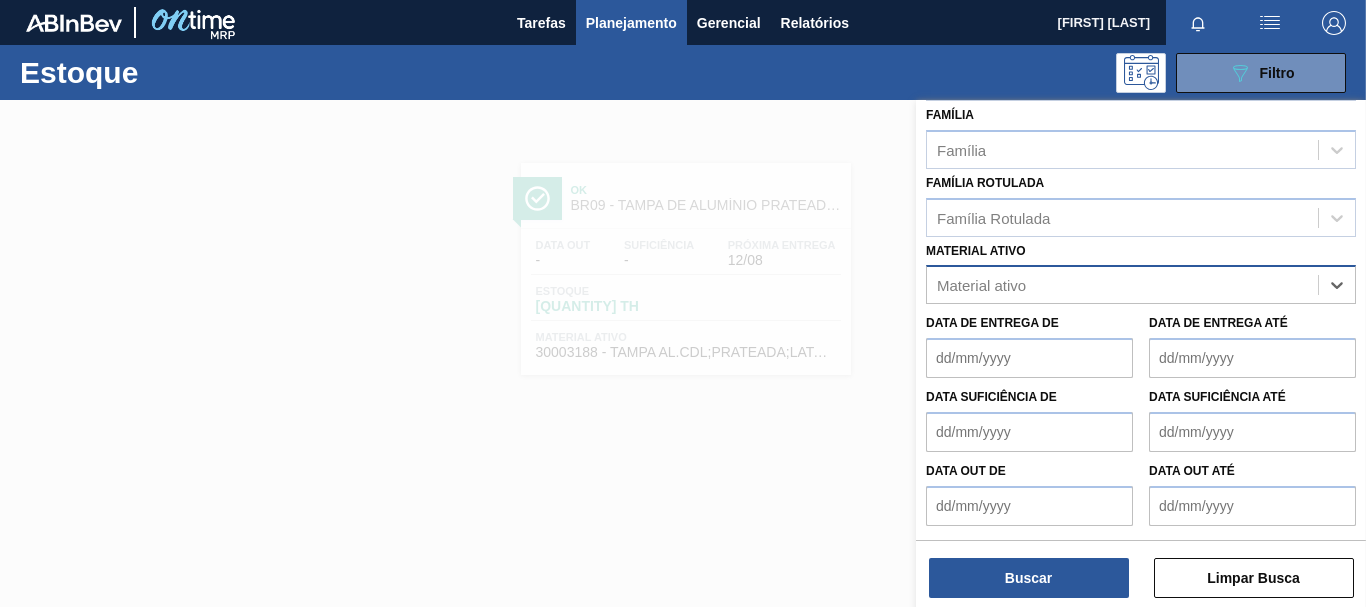 paste on "[NUMBER]" 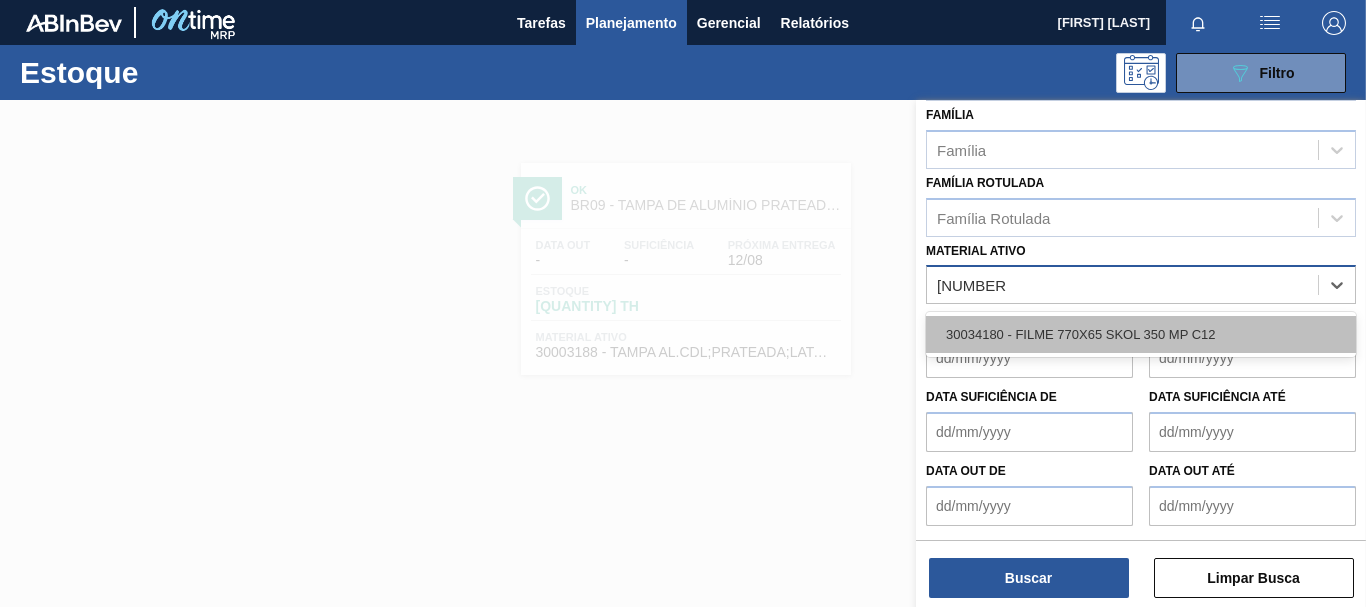 click on "30034180 - FILME 770X65 SKOL 350 MP C12" at bounding box center (1141, 334) 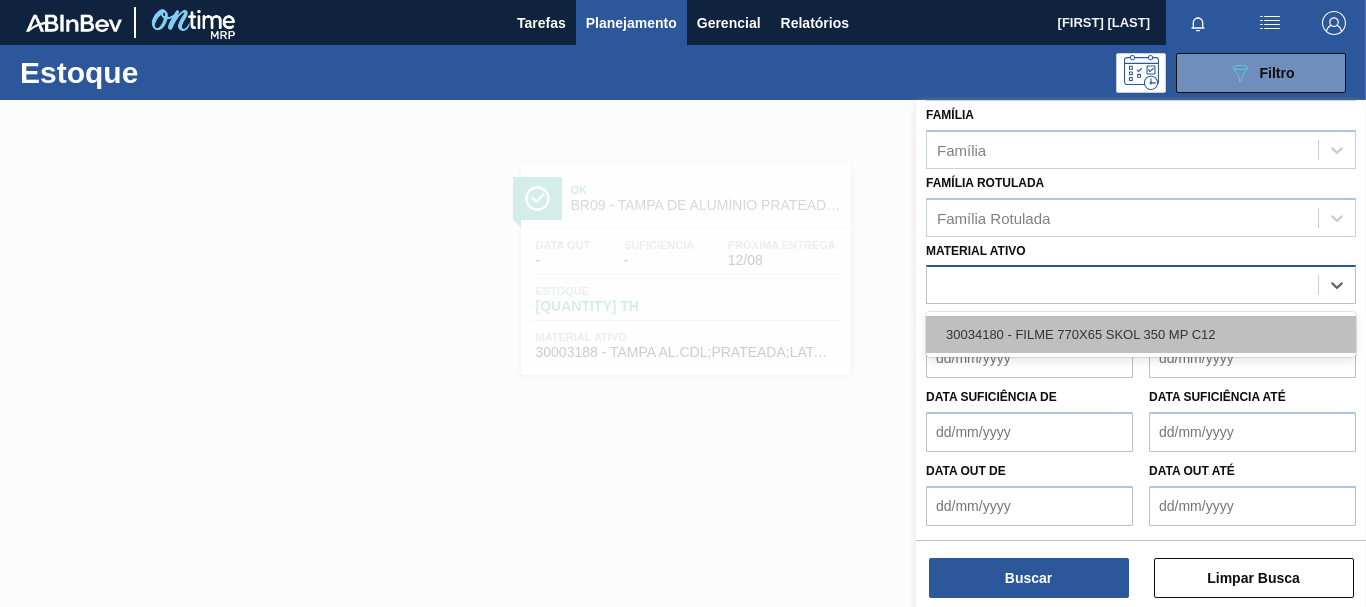 scroll, scrollTop: 353, scrollLeft: 0, axis: vertical 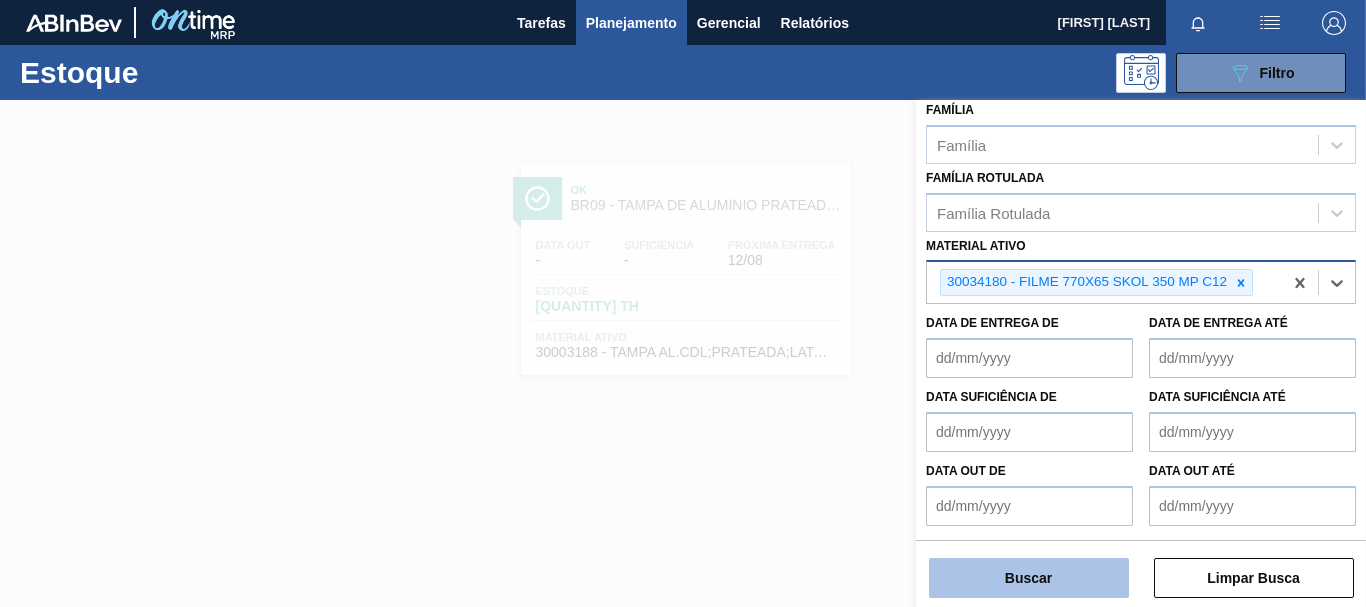 click on "Buscar" at bounding box center (1029, 578) 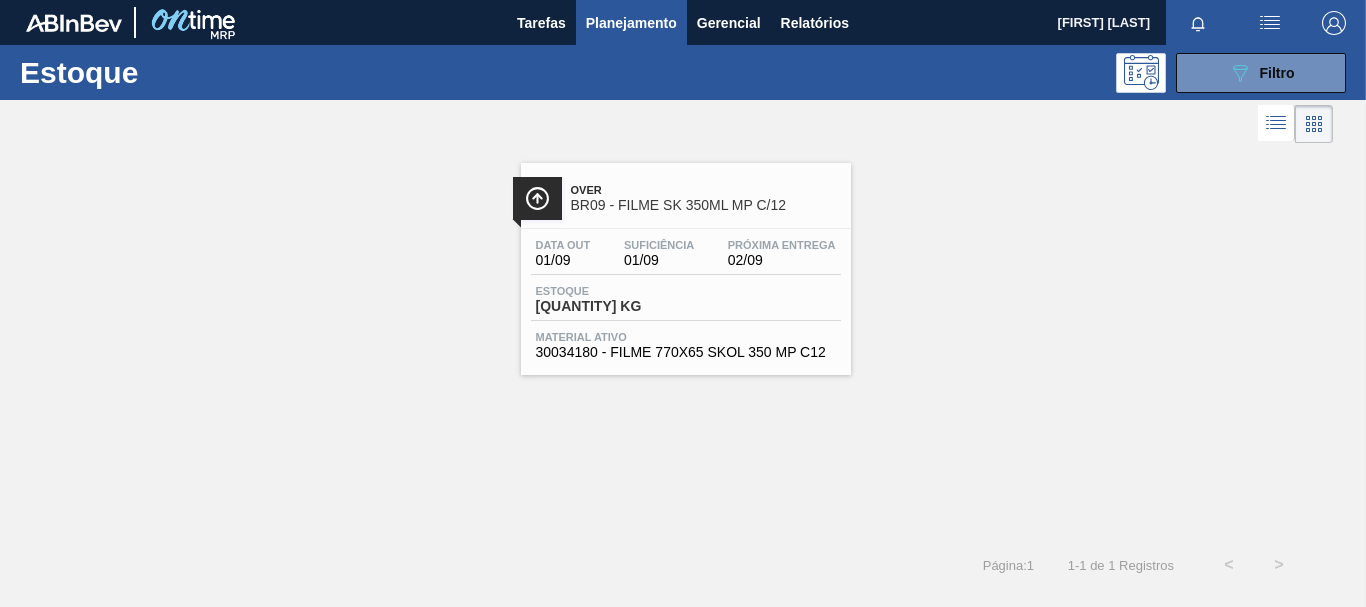 click on "Data out [DATE] Suficiência [DATE] Próxima Entrega [DATE]" at bounding box center (686, 257) 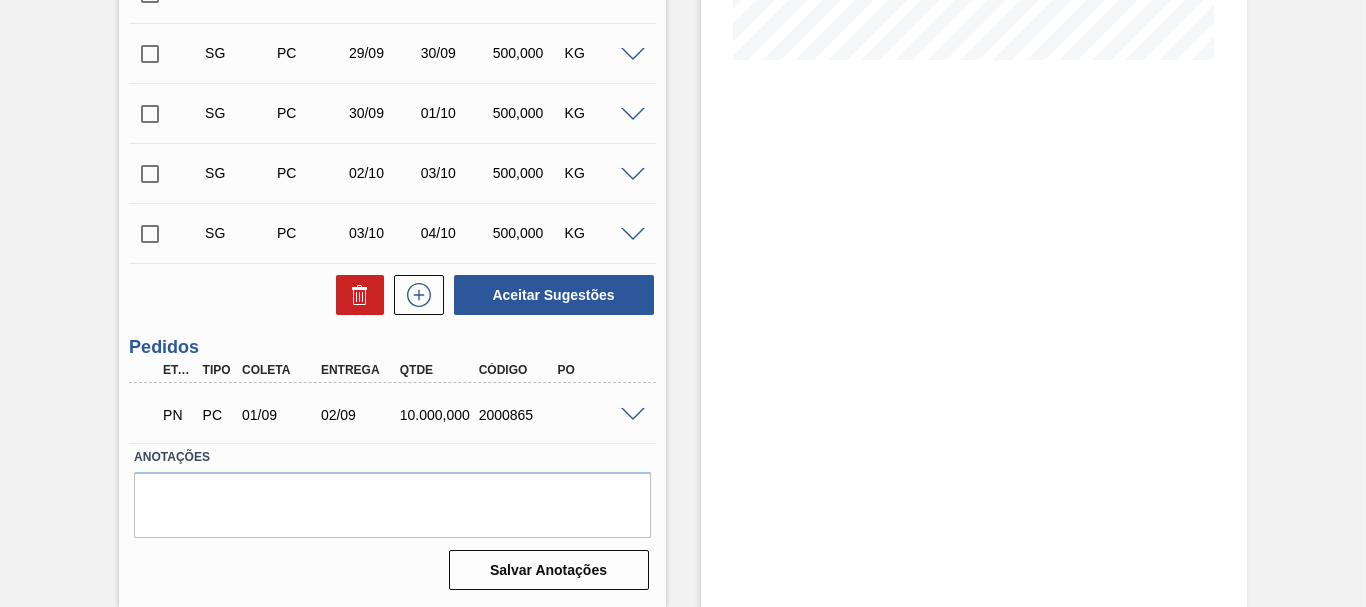 scroll, scrollTop: 0, scrollLeft: 0, axis: both 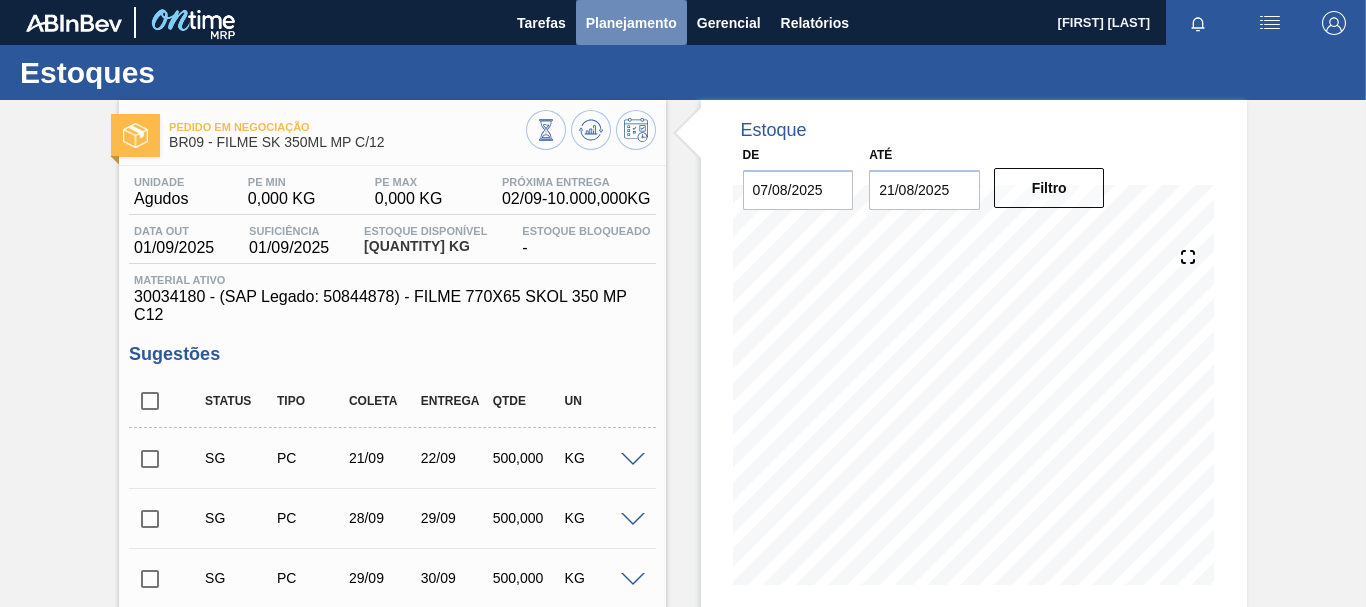 click on "Planejamento" at bounding box center (631, 23) 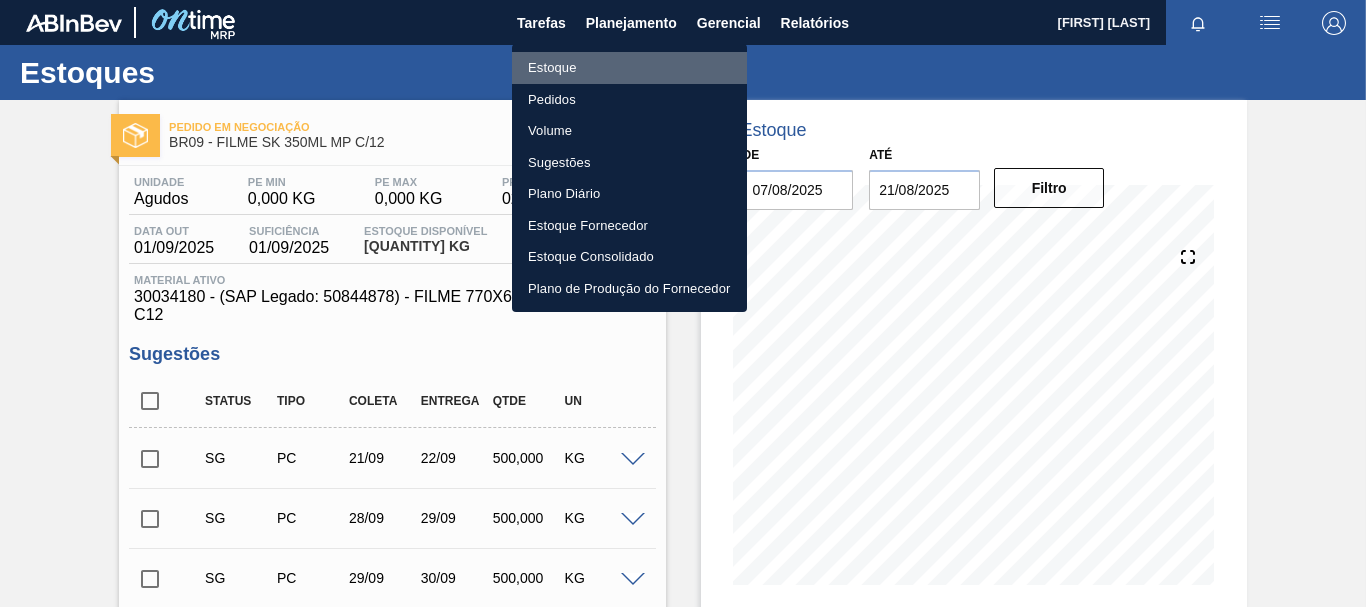 click on "Estoque" at bounding box center (629, 68) 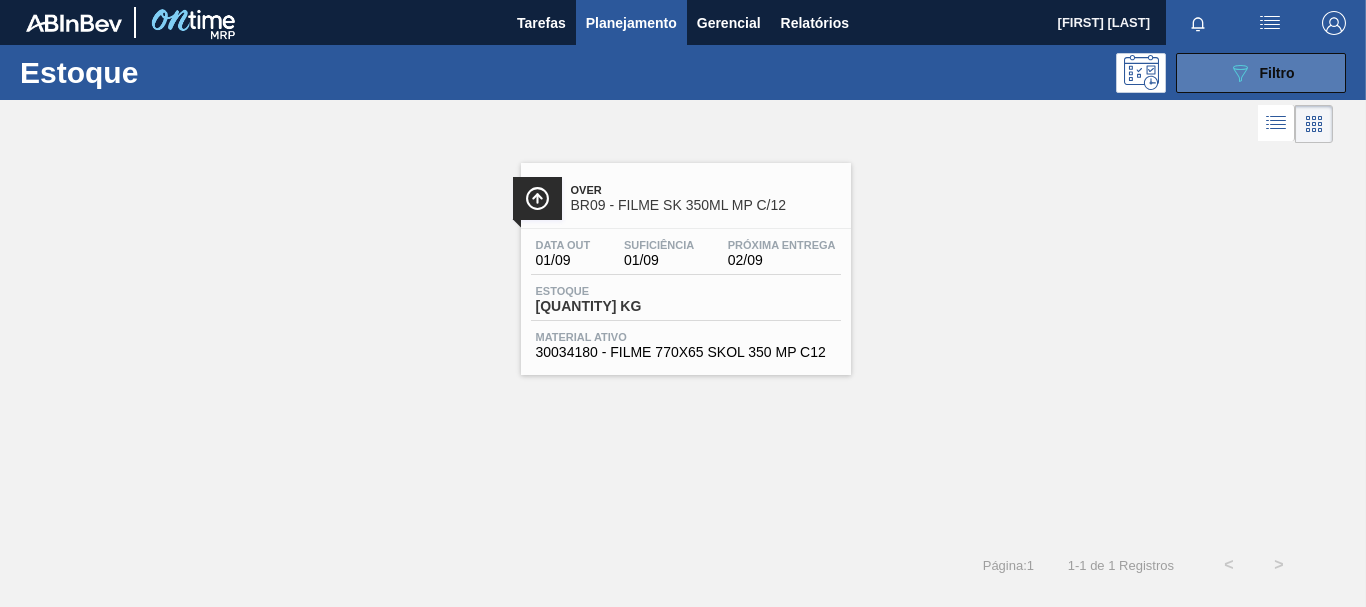 click on "089F7B8B-B2A5-4AFE-B5C0-19BA573D28AC Filtro" at bounding box center (1261, 73) 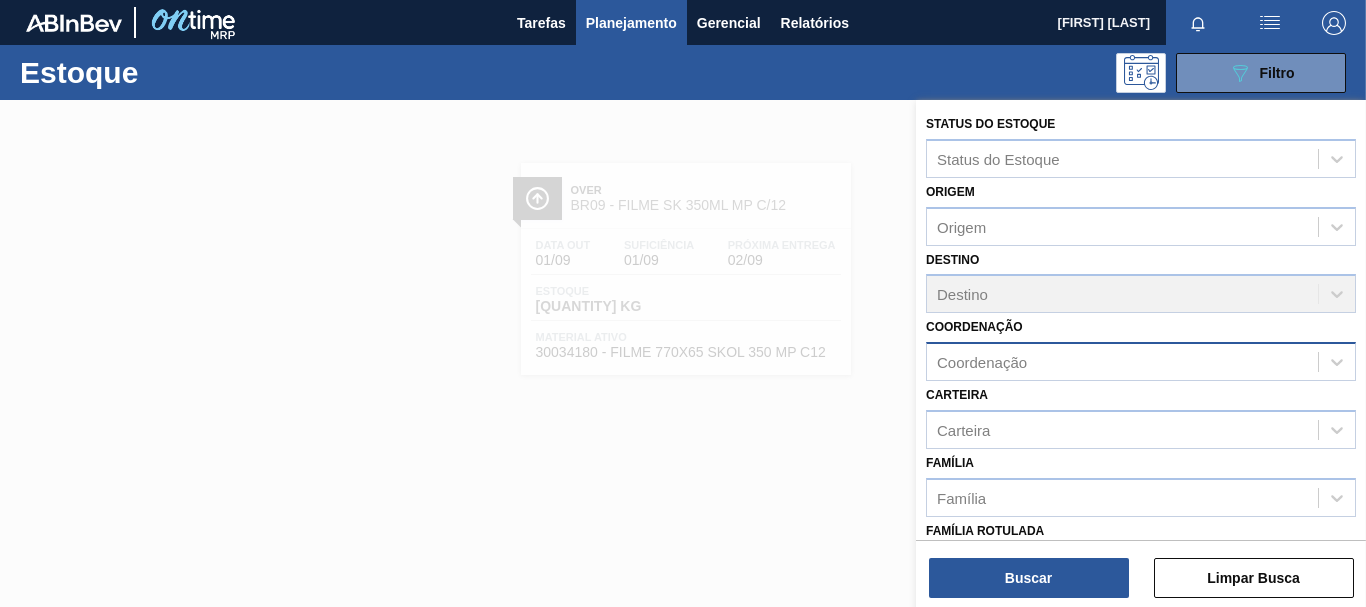 scroll, scrollTop: 300, scrollLeft: 0, axis: vertical 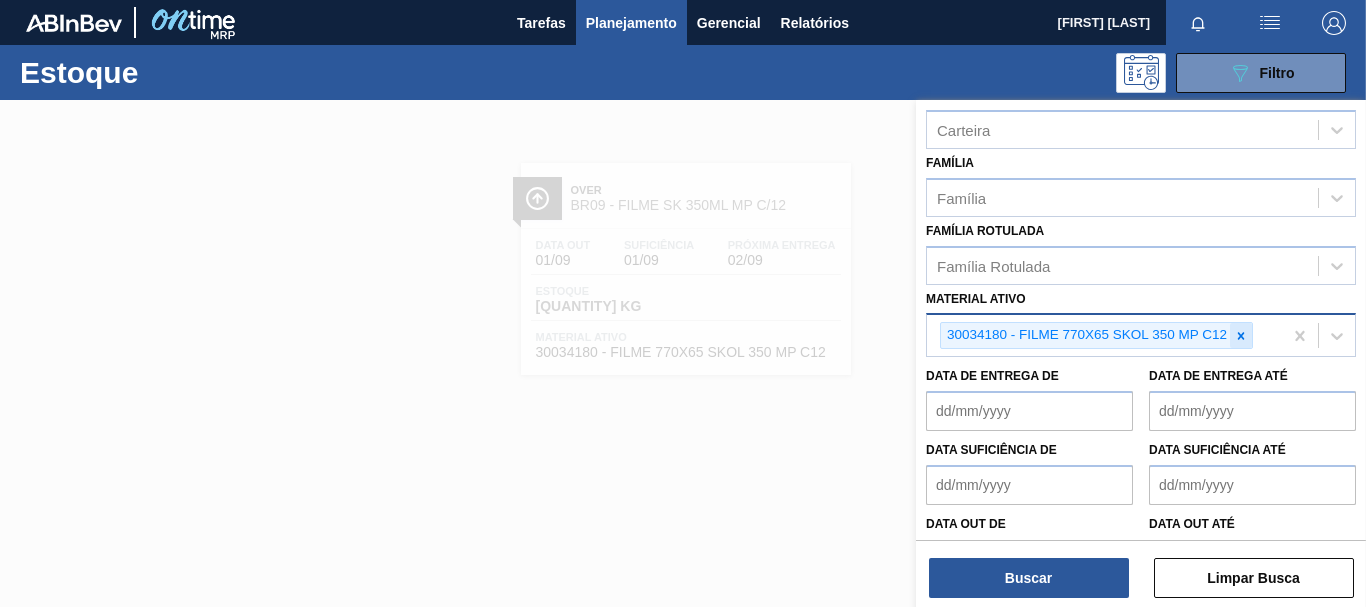 click 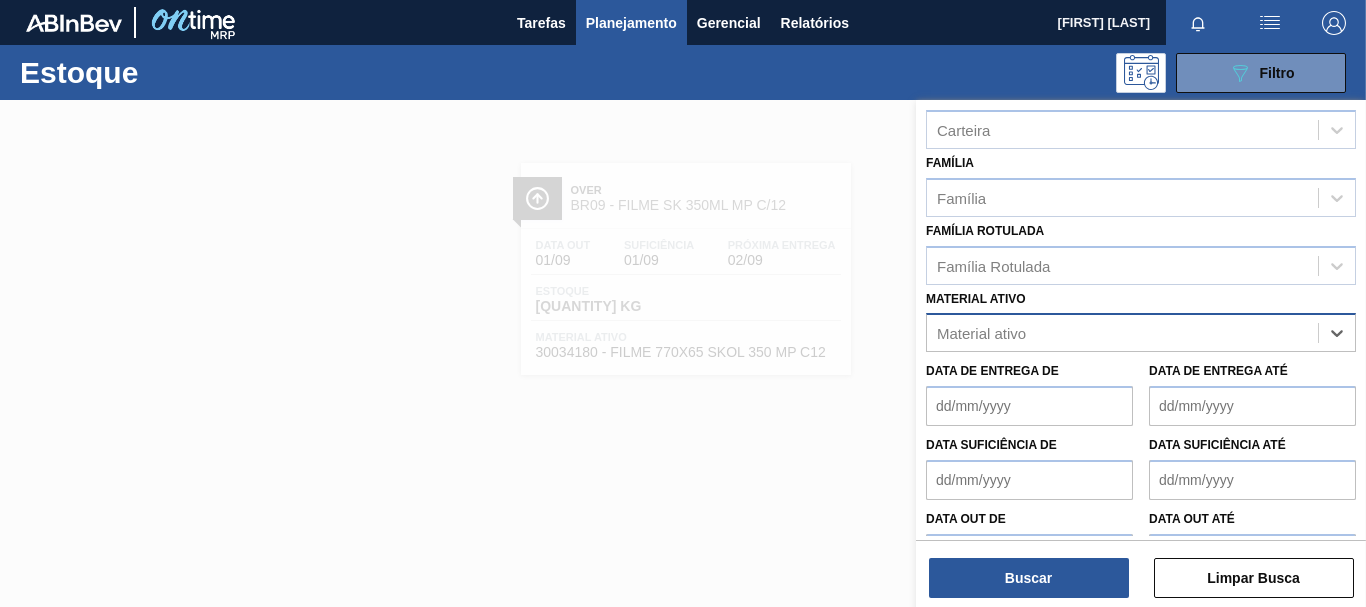paste on "[NUMBER]" 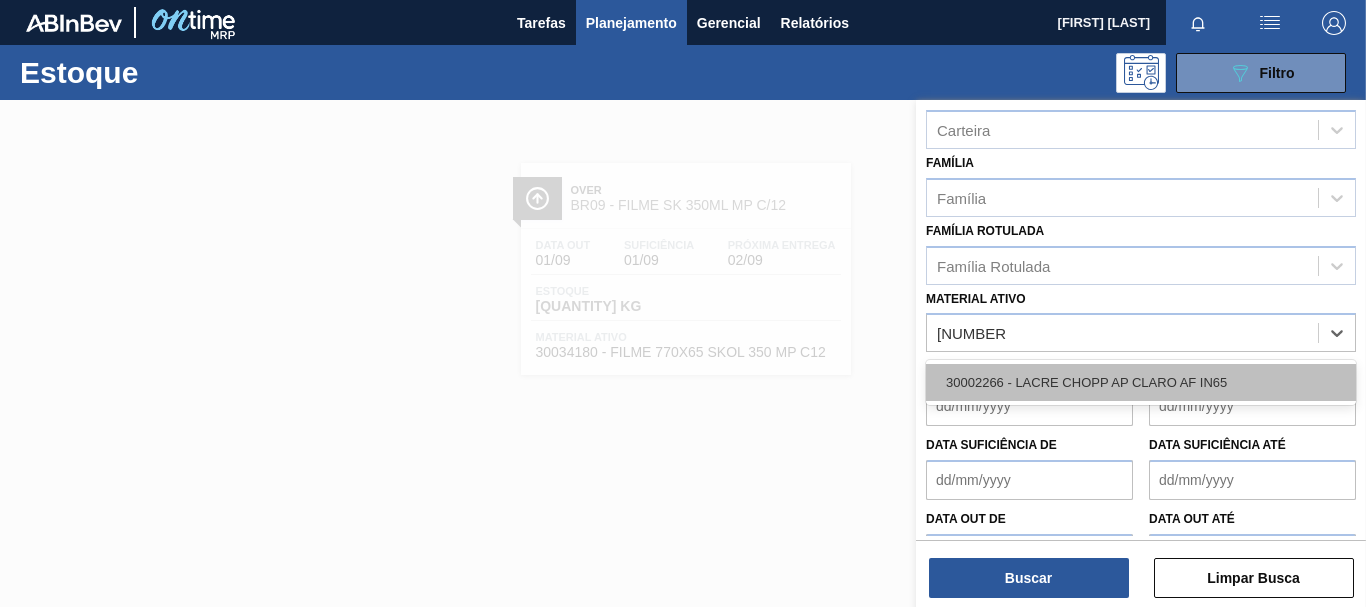 click on "30002266 - LACRE CHOPP AP CLARO AF IN65" at bounding box center (1141, 382) 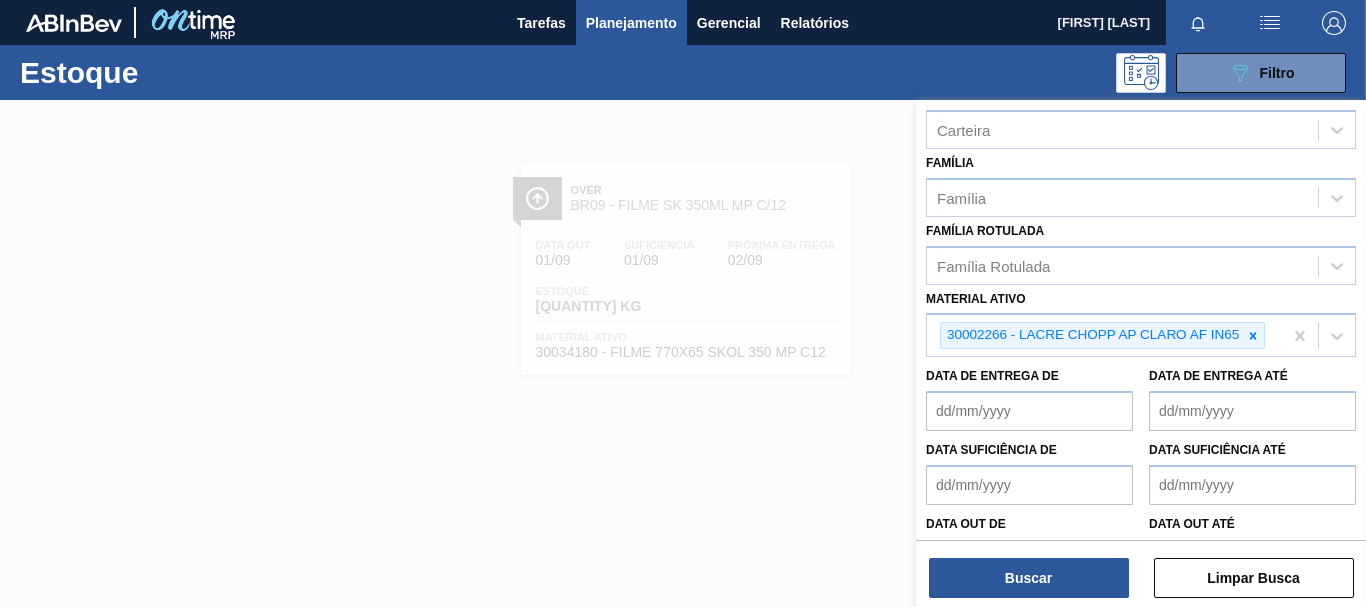 click on "Status do Estoque Status do Estoque Origem Origem Destino Destino Coordenação Coordenação Carteira Carteira Família Família Família Rotulada Família Rotulada Material ativo [NUMBER] - LACRE CHOPP AP CLARO AF IN65 Data de Entrega de Data de Entrega até Data suficiência de Data suficiência até Data out de Data out até Buscar Limpar Busca" at bounding box center (1141, 355) 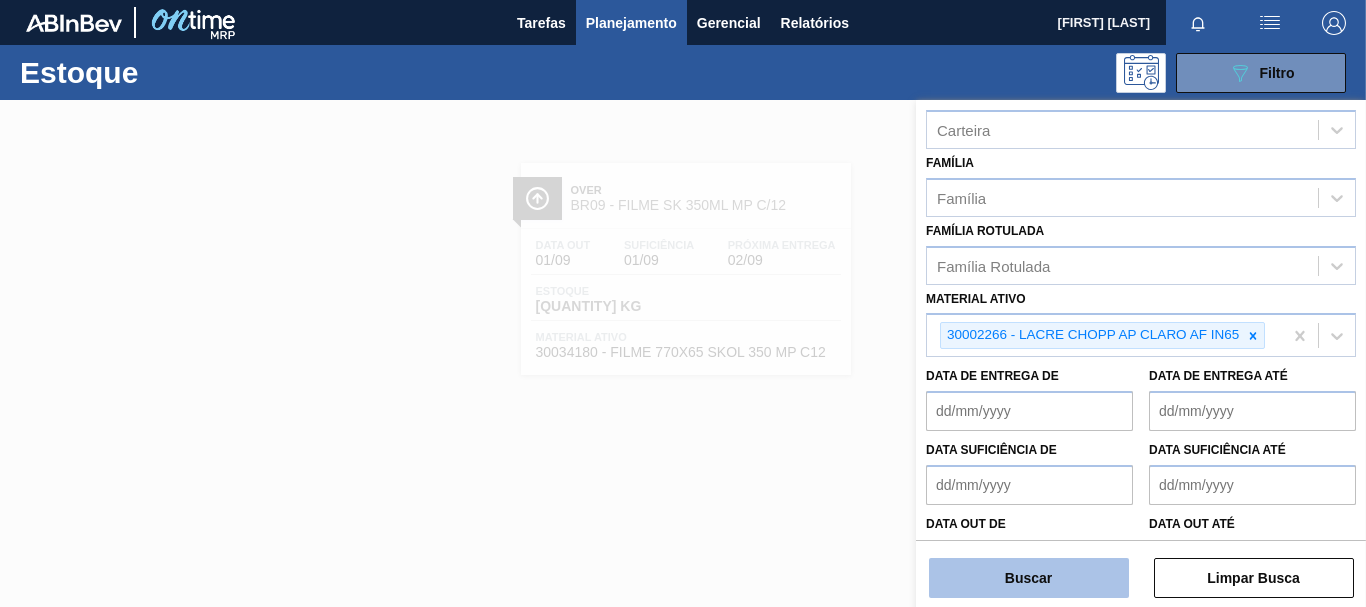 click on "Buscar" at bounding box center [1029, 578] 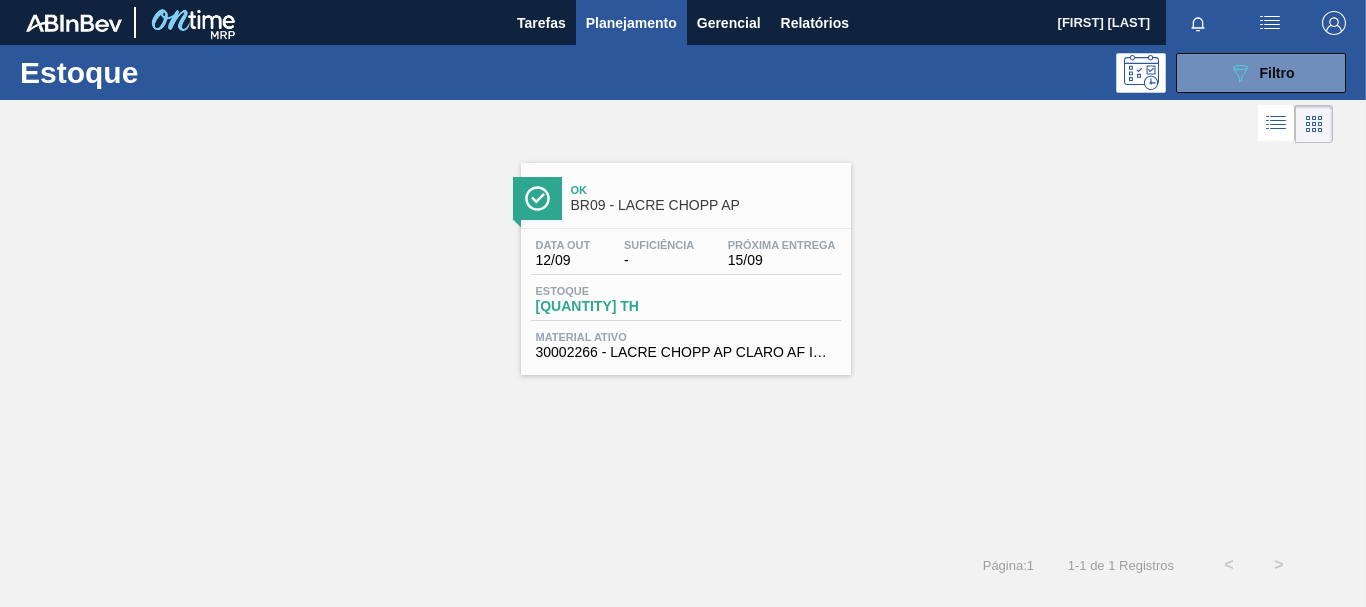click on "Data out [DATE] Suficiência - Próxima Entrega [DATE]" at bounding box center [686, 257] 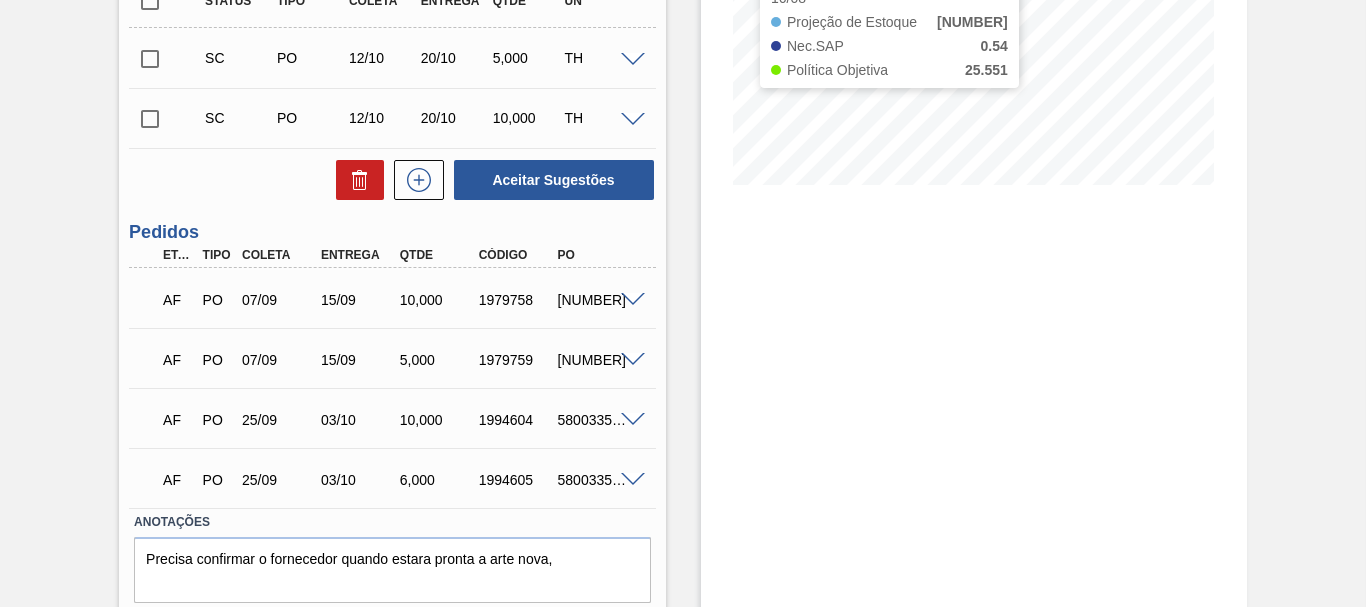 scroll, scrollTop: 0, scrollLeft: 0, axis: both 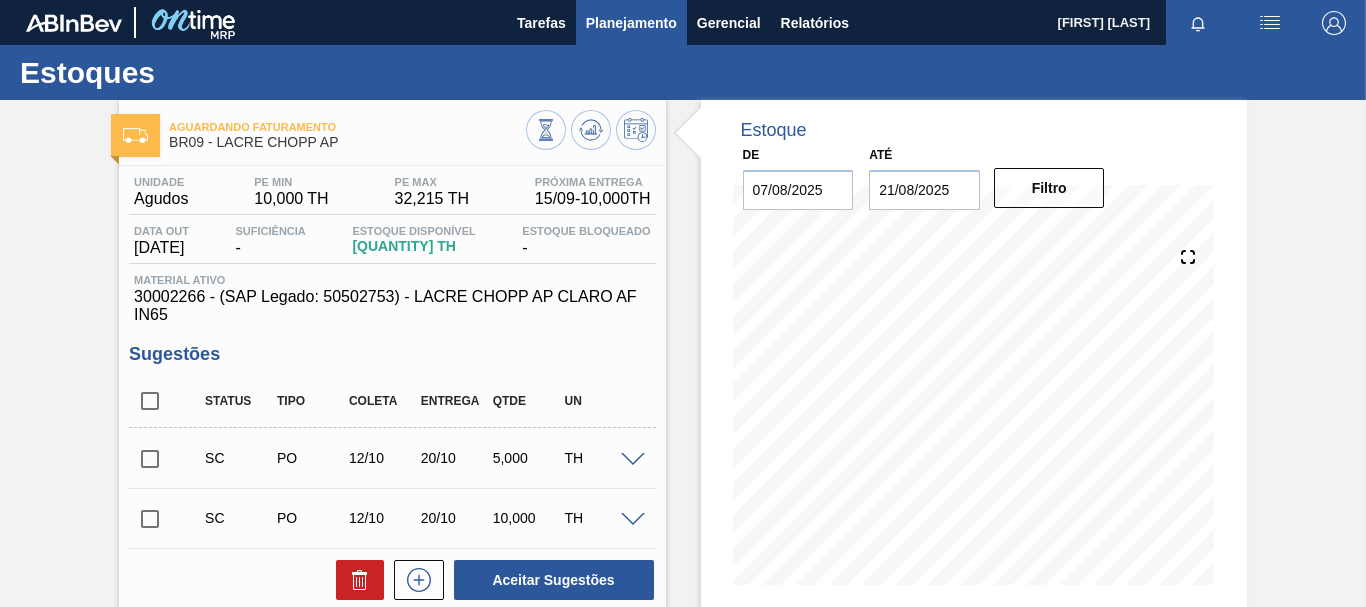 click on "Planejamento" at bounding box center (631, 23) 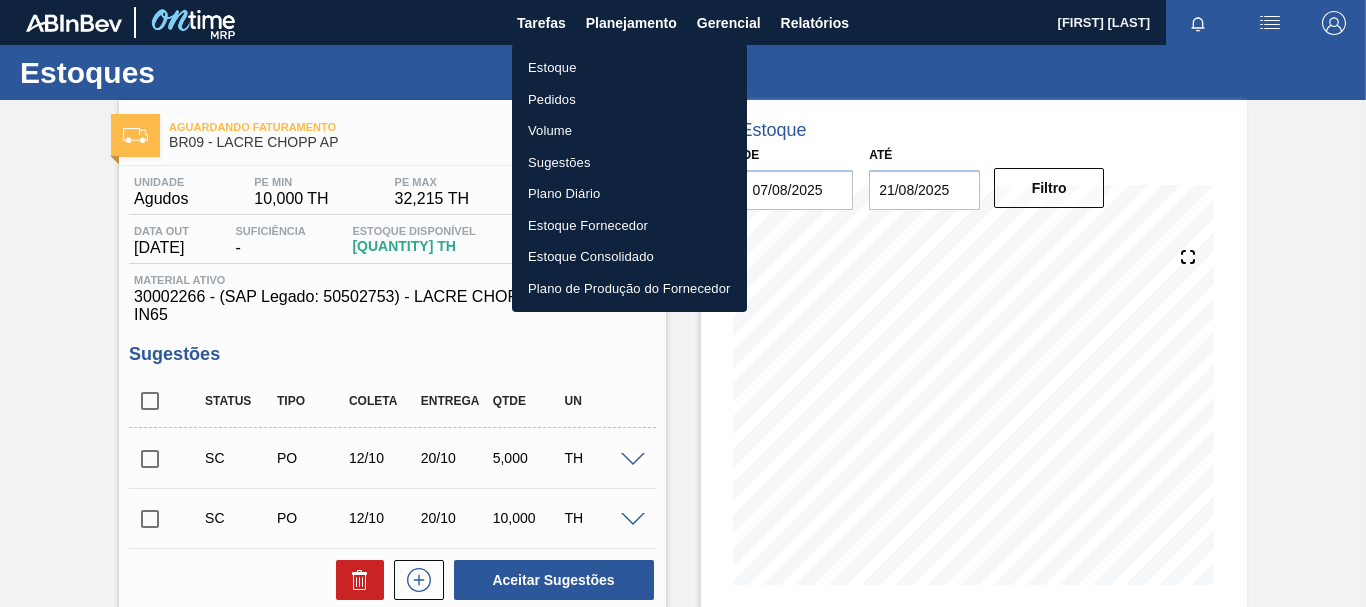 click on "Estoque" at bounding box center (629, 68) 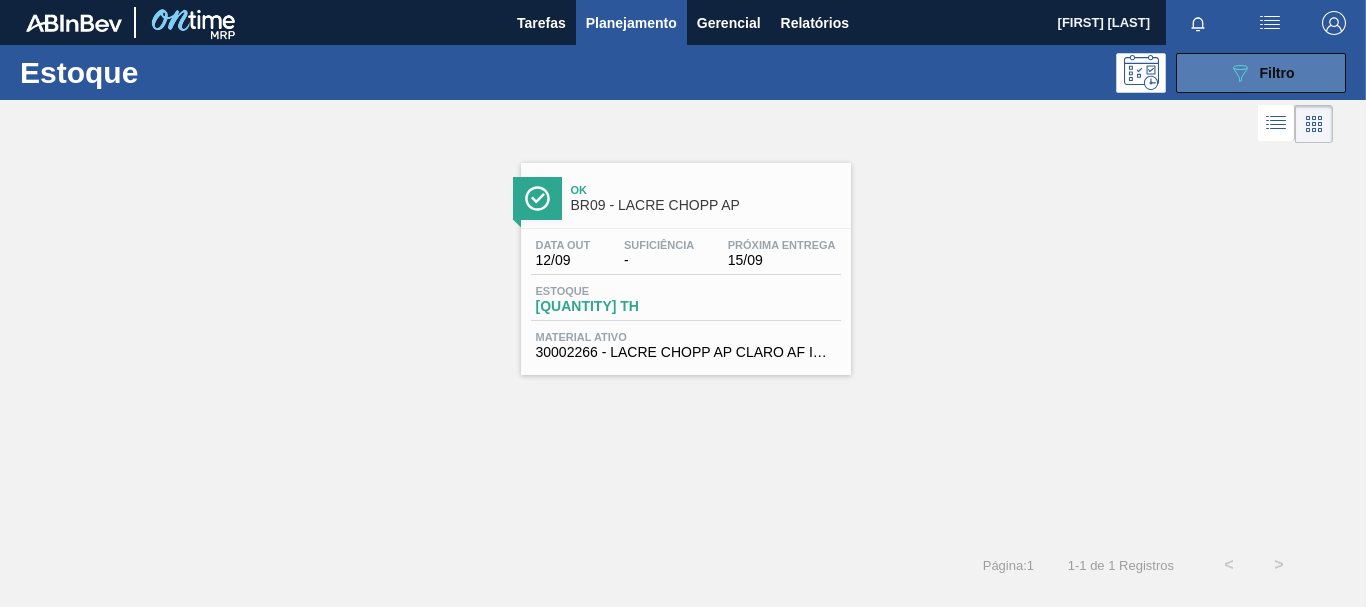 click on "089F7B8B-B2A5-4AFE-B5C0-19BA573D28AC Filtro" at bounding box center [1261, 73] 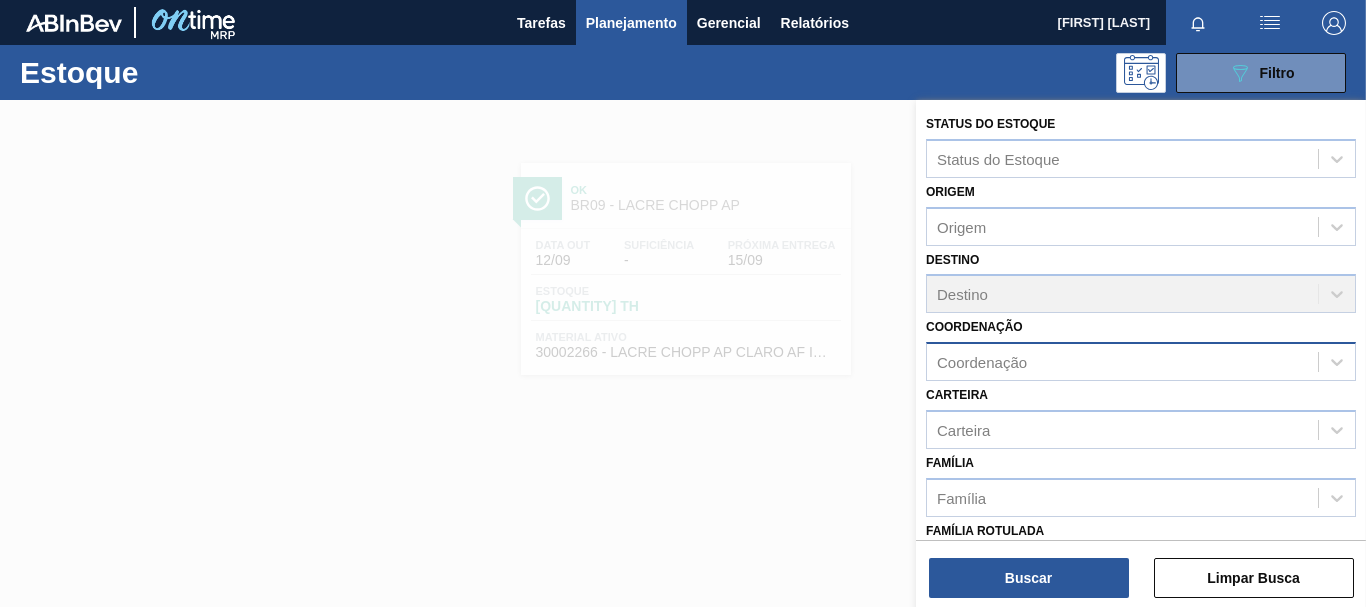 scroll, scrollTop: 378, scrollLeft: 0, axis: vertical 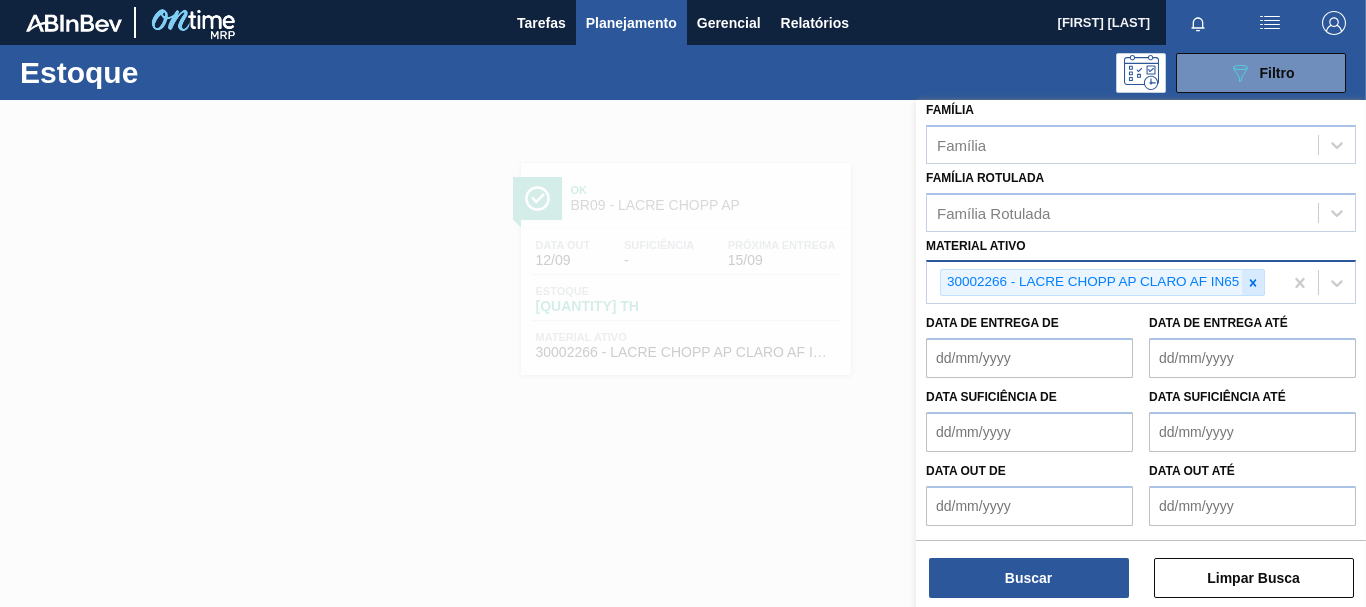 click 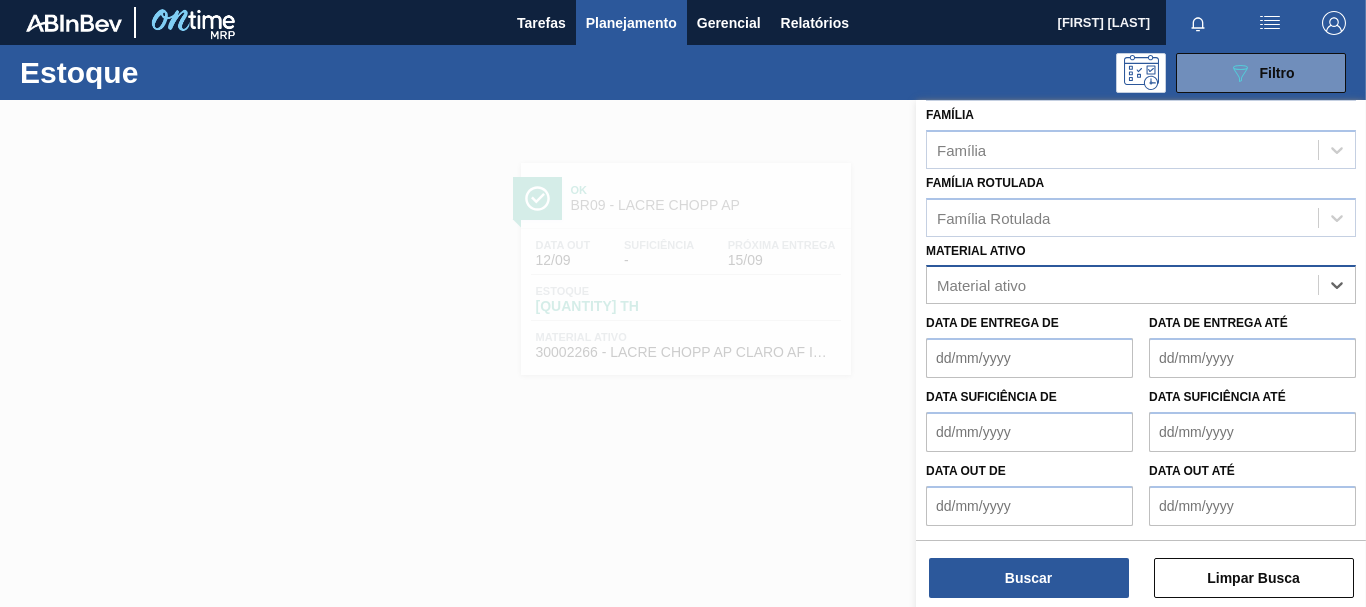 scroll, scrollTop: 348, scrollLeft: 0, axis: vertical 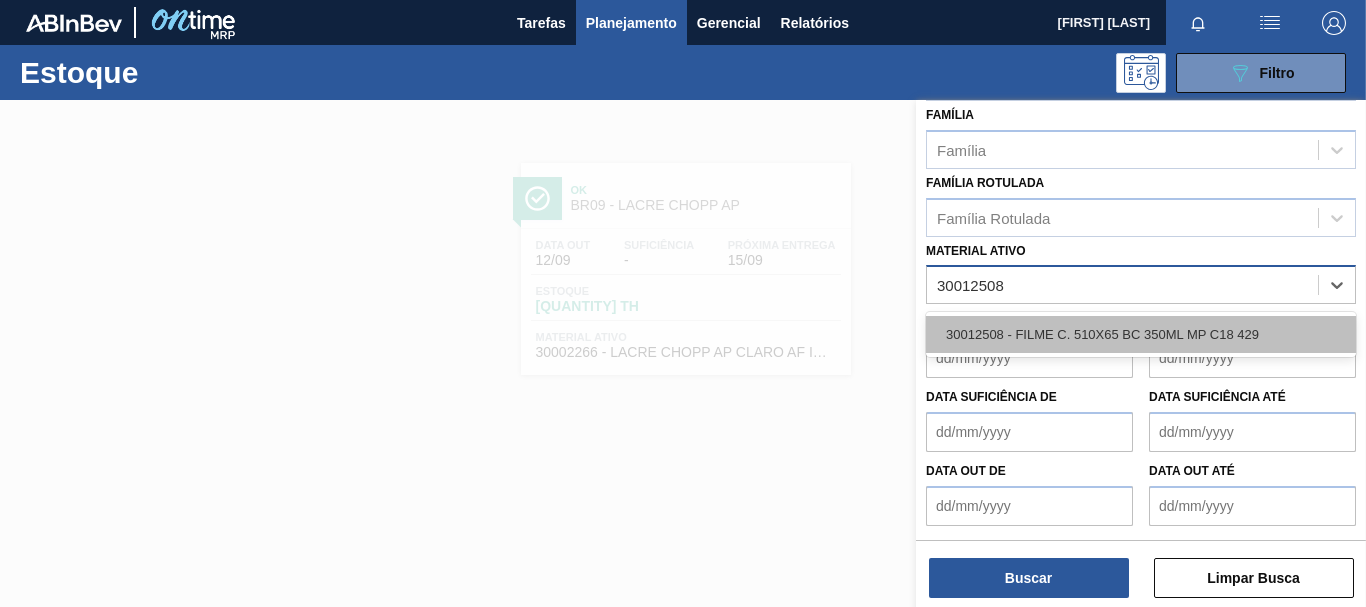 click on "30012508 - FILME C. 510X65 BC 350ML MP C18 429" at bounding box center (1141, 334) 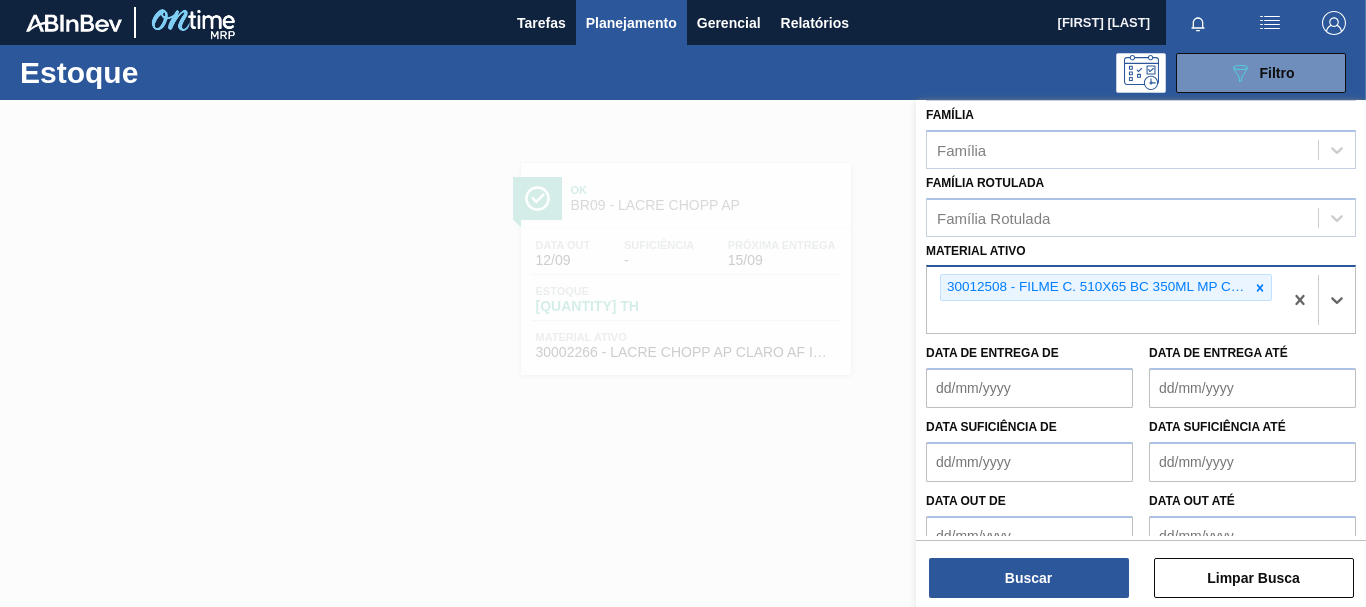 scroll, scrollTop: 378, scrollLeft: 0, axis: vertical 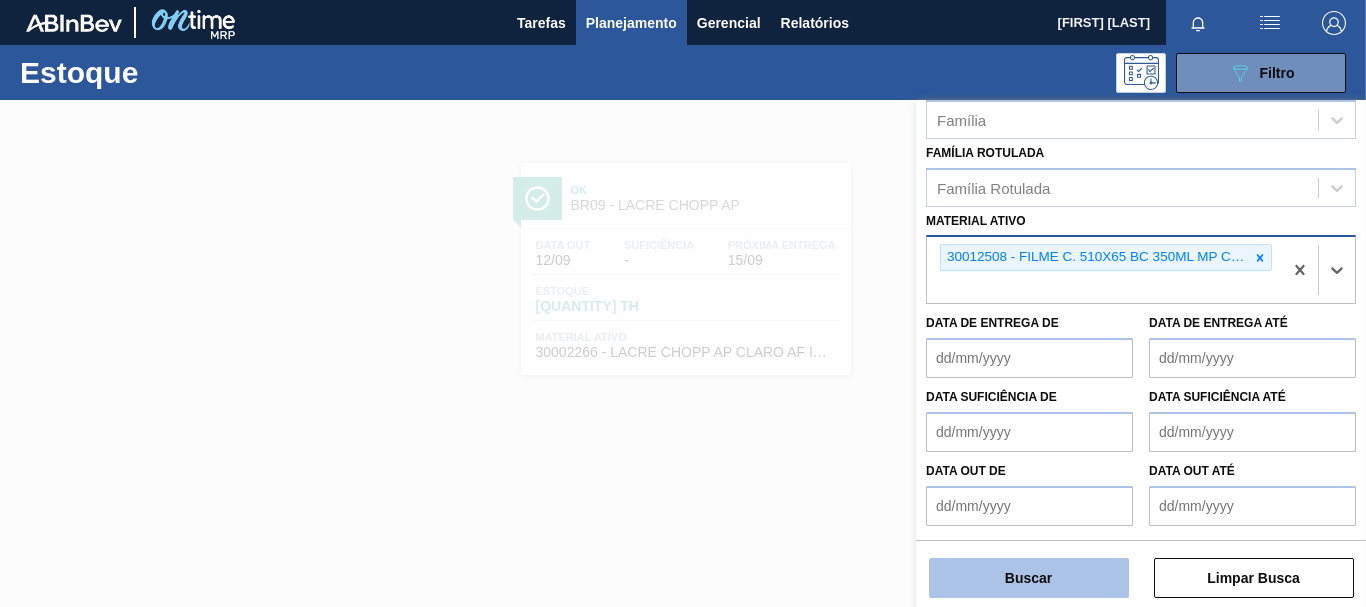 click on "Buscar" at bounding box center [1029, 578] 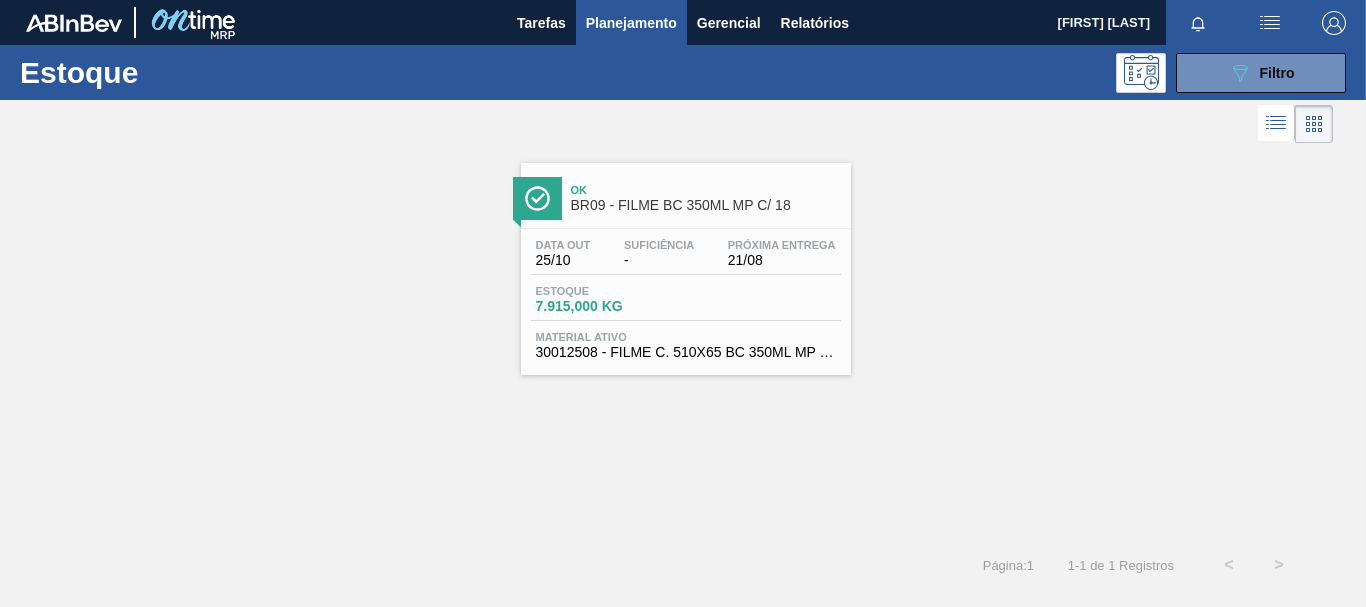 click on "30012508 - FILME C. 510X65 BC 350ML MP C18 429" at bounding box center (686, 352) 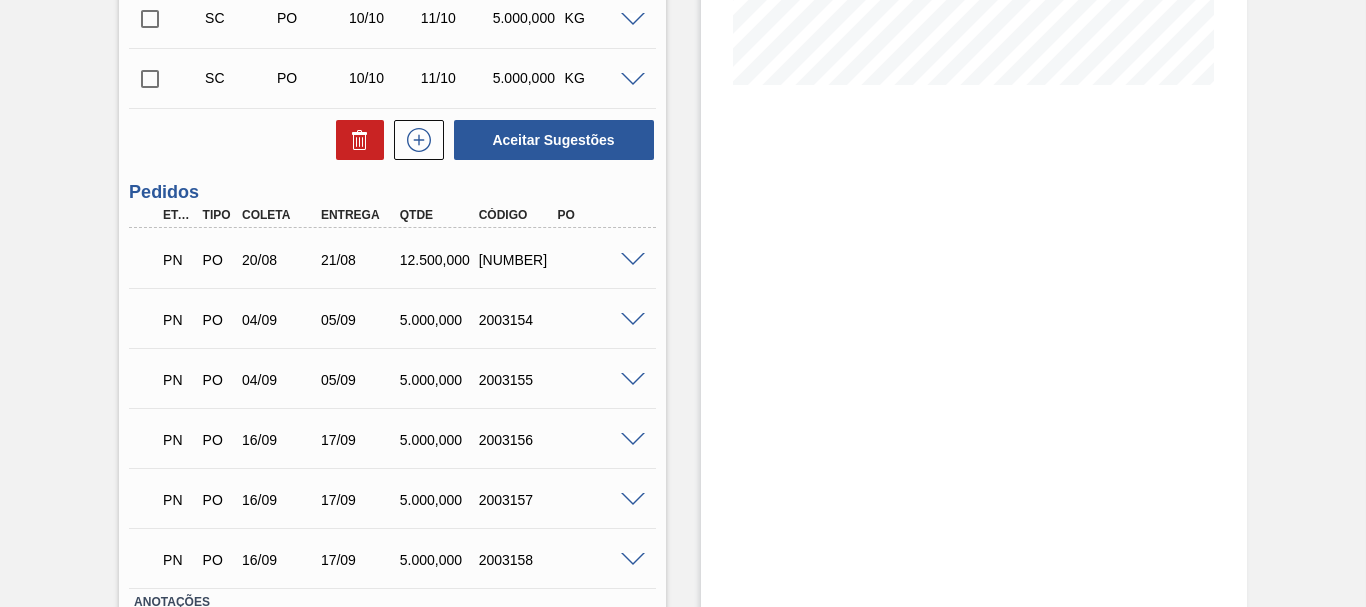 scroll, scrollTop: 0, scrollLeft: 0, axis: both 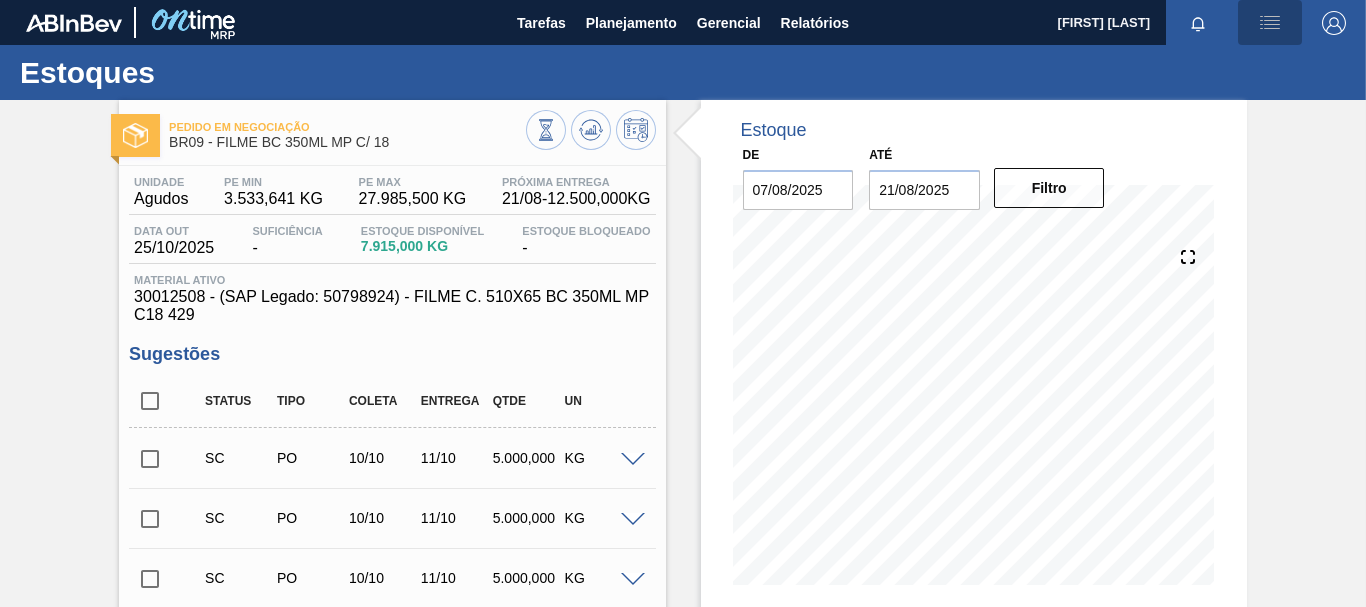click at bounding box center [1270, 23] 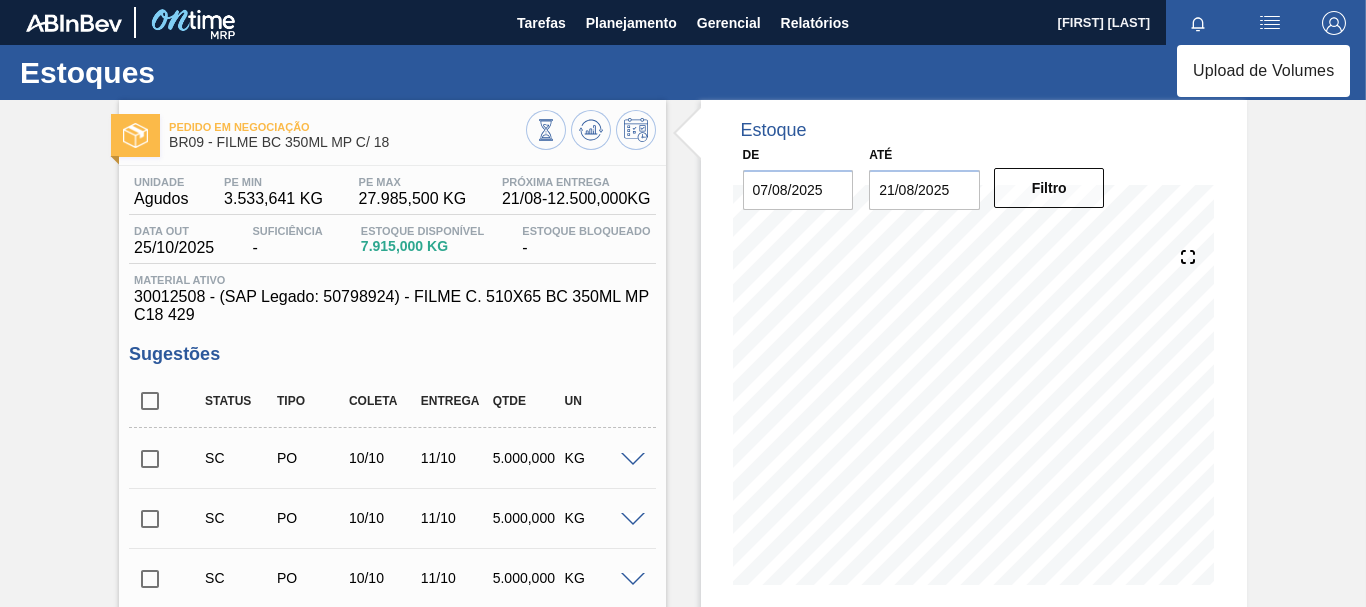 click at bounding box center (683, 303) 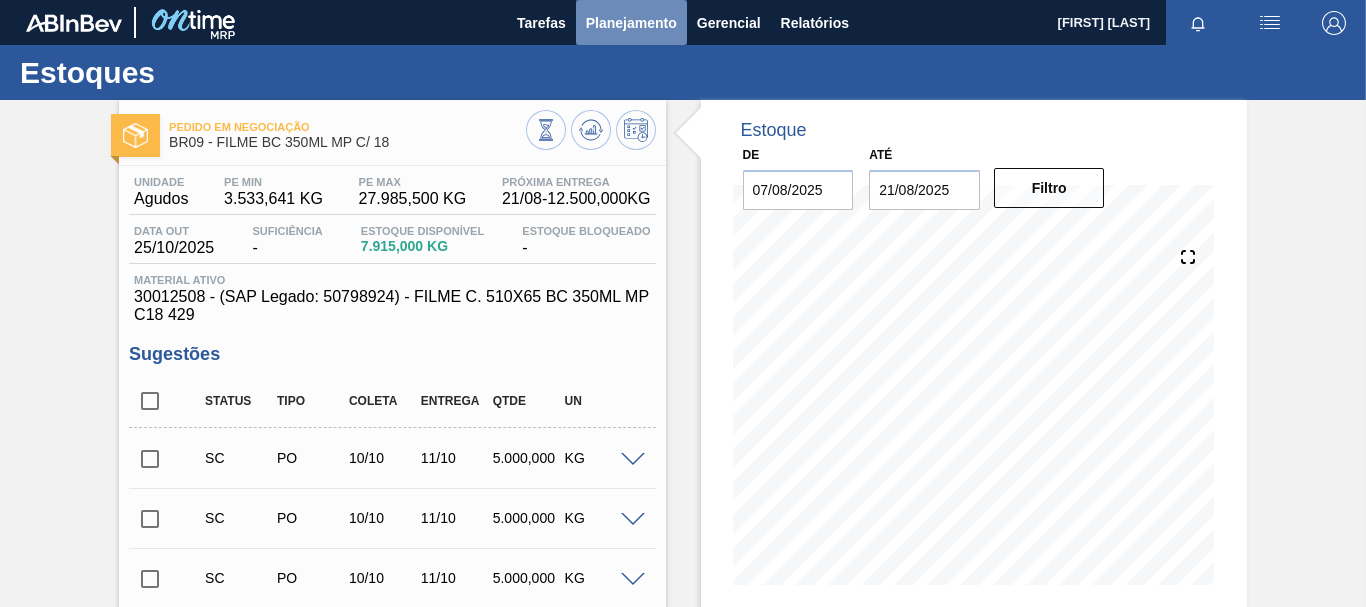 click on "Planejamento" at bounding box center (631, 23) 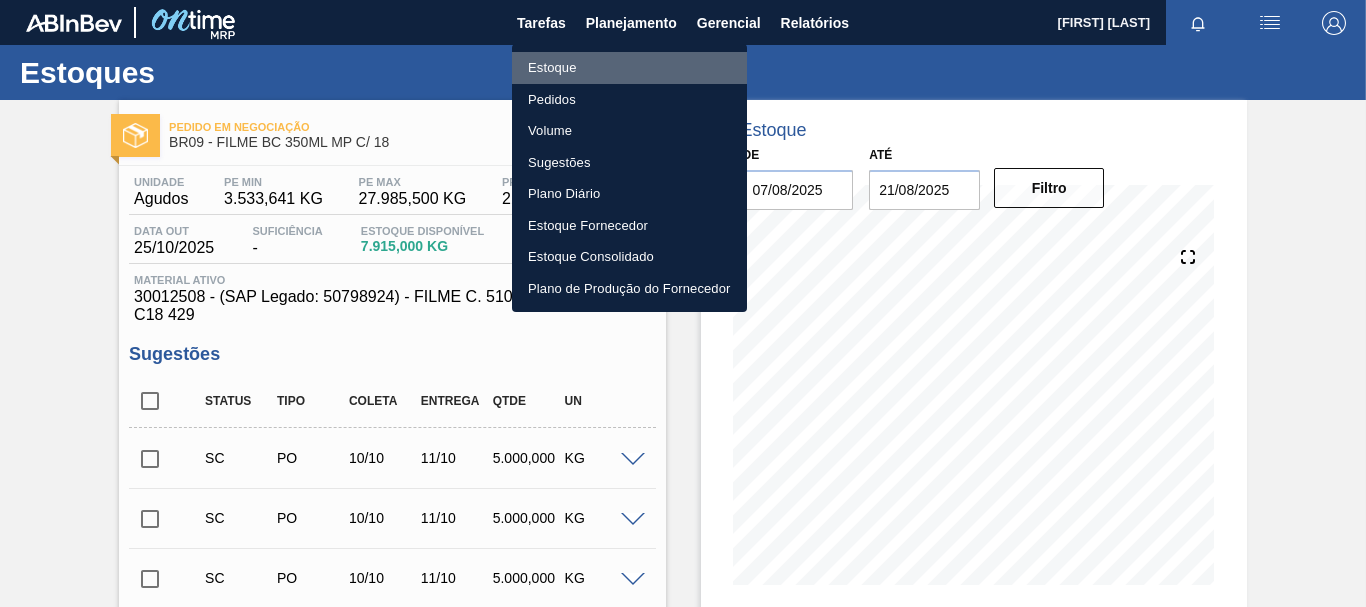 click on "Estoque" at bounding box center [629, 68] 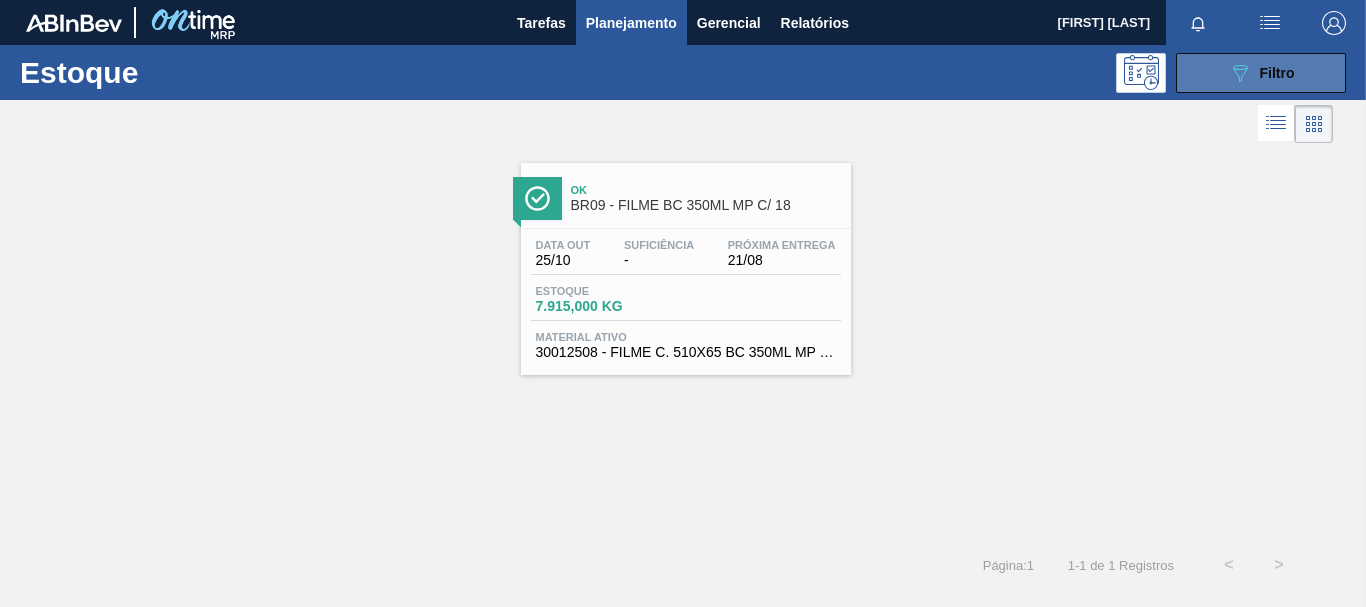 click on "089F7B8B-B2A5-4AFE-B5C0-19BA573D28AC Filtro" at bounding box center [1261, 73] 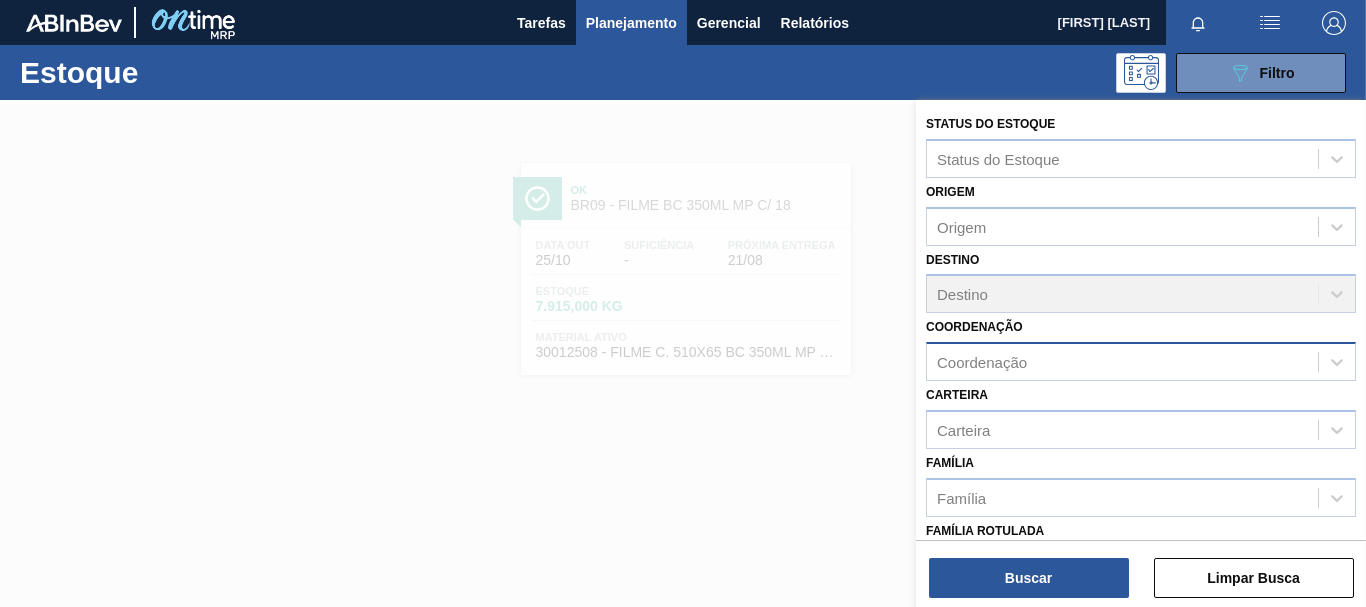 scroll, scrollTop: 378, scrollLeft: 0, axis: vertical 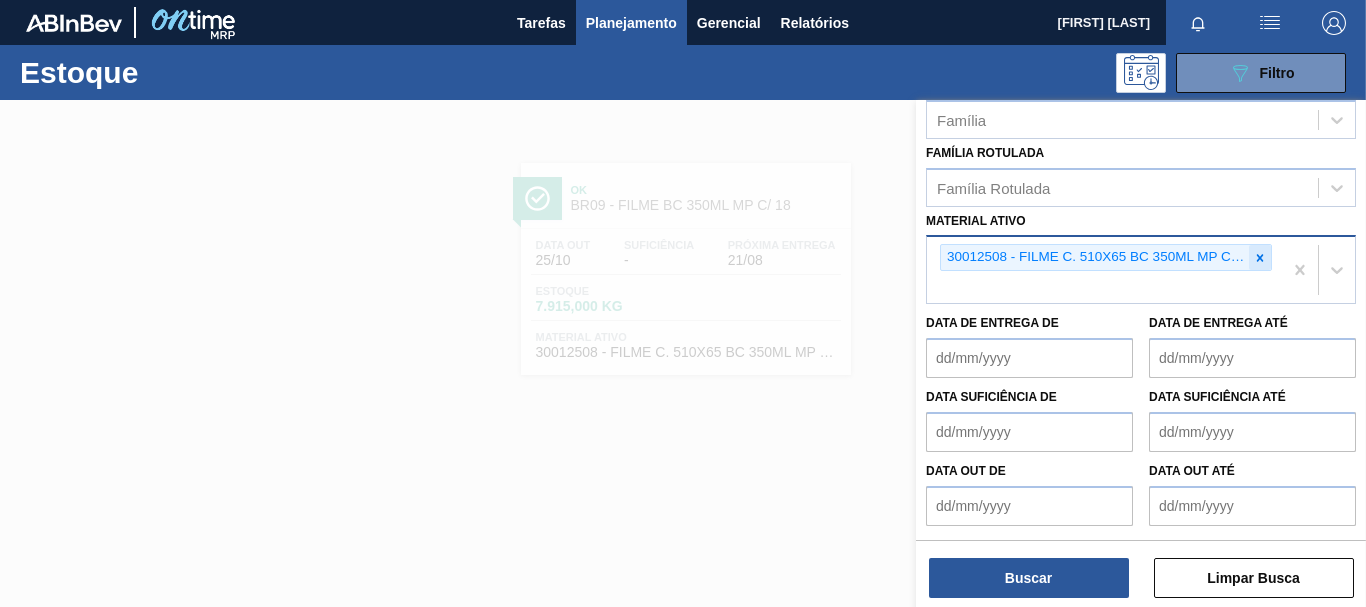 click 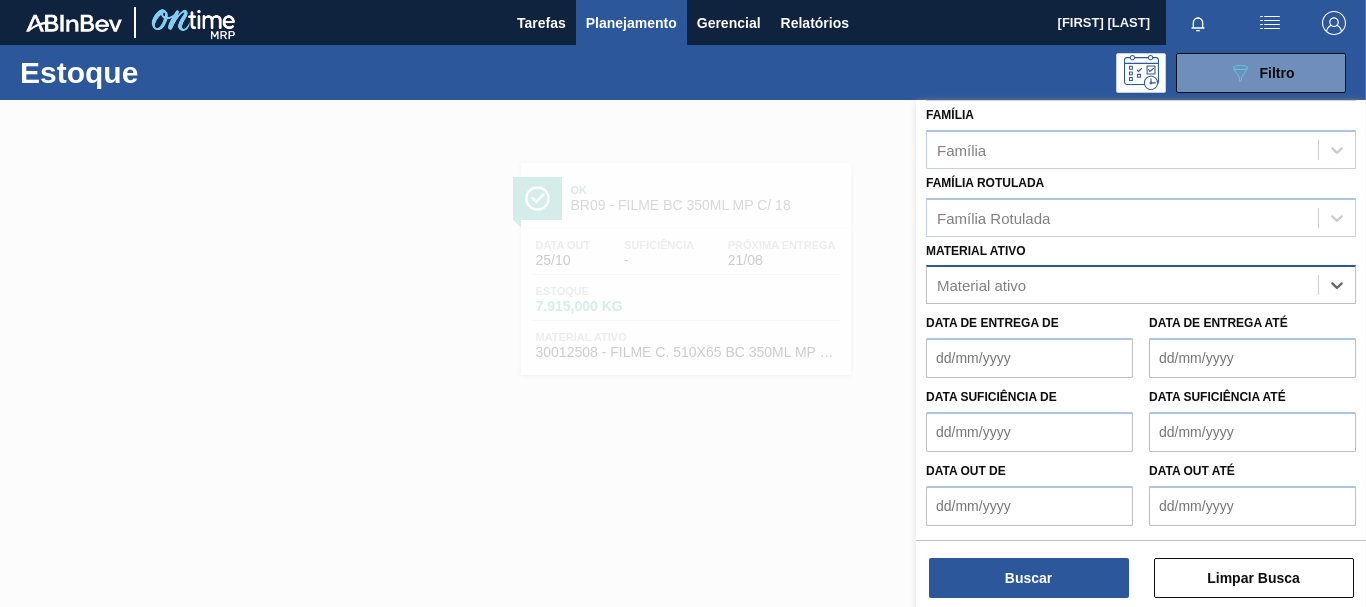 scroll, scrollTop: 348, scrollLeft: 0, axis: vertical 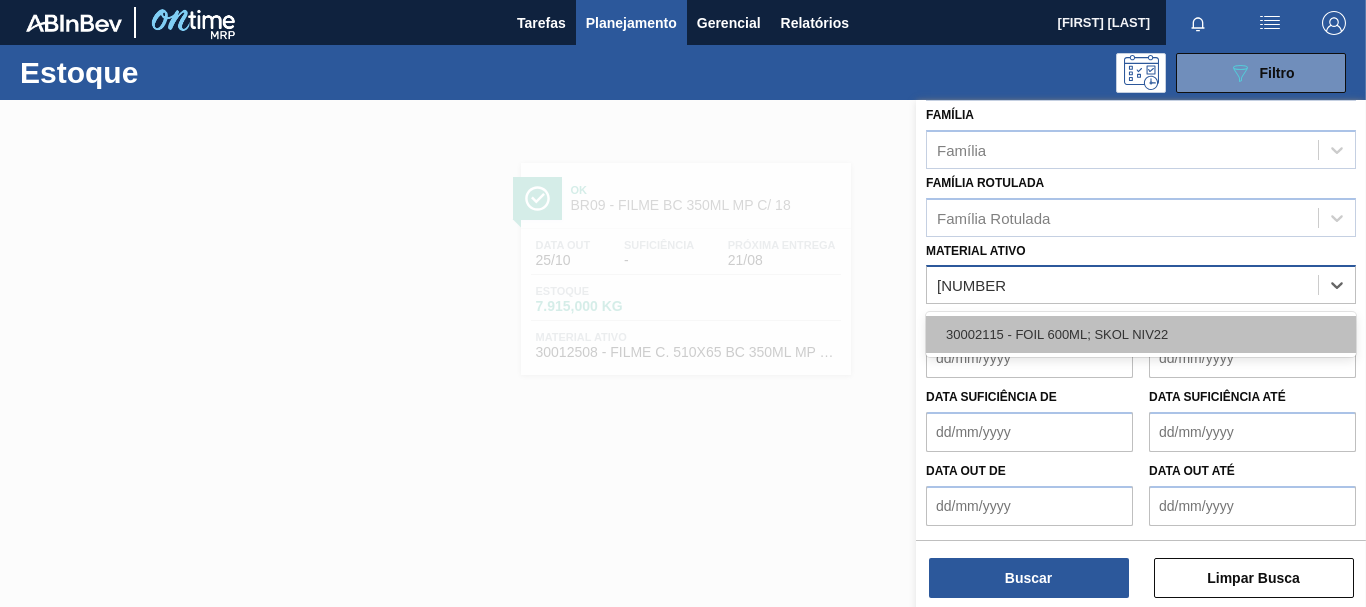 click on "30002115 - FOIL 600ML; SKOL NIV22" at bounding box center (1141, 334) 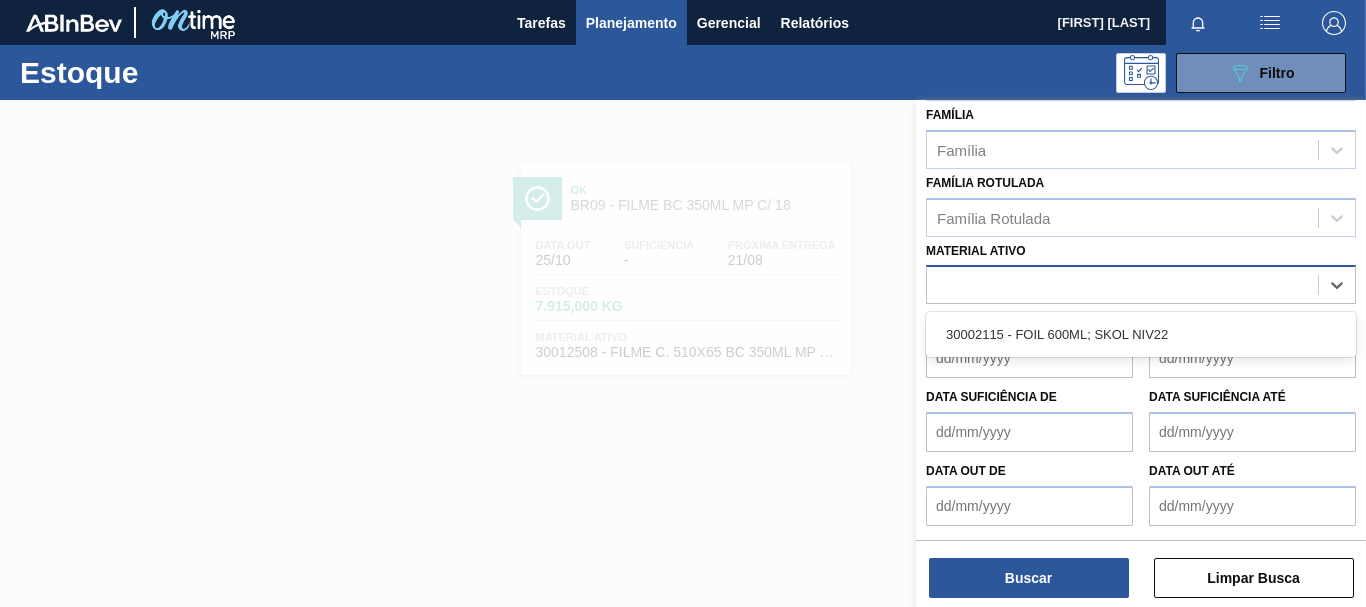 scroll, scrollTop: 353, scrollLeft: 0, axis: vertical 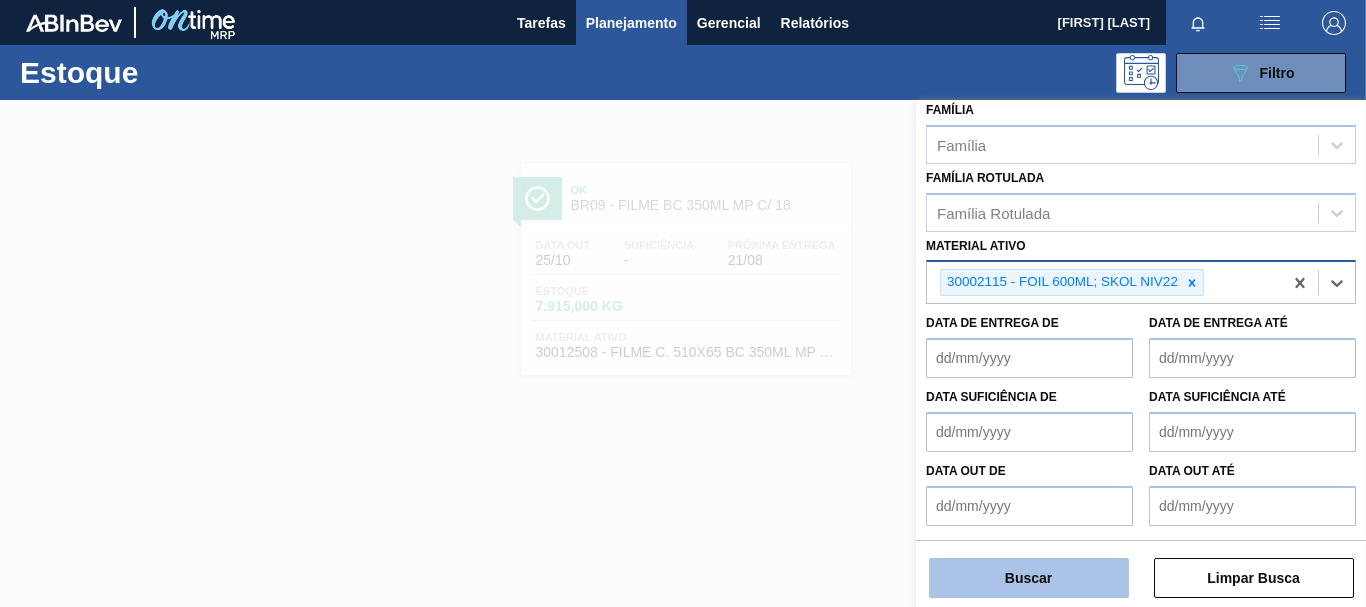 click on "Buscar" at bounding box center (1029, 578) 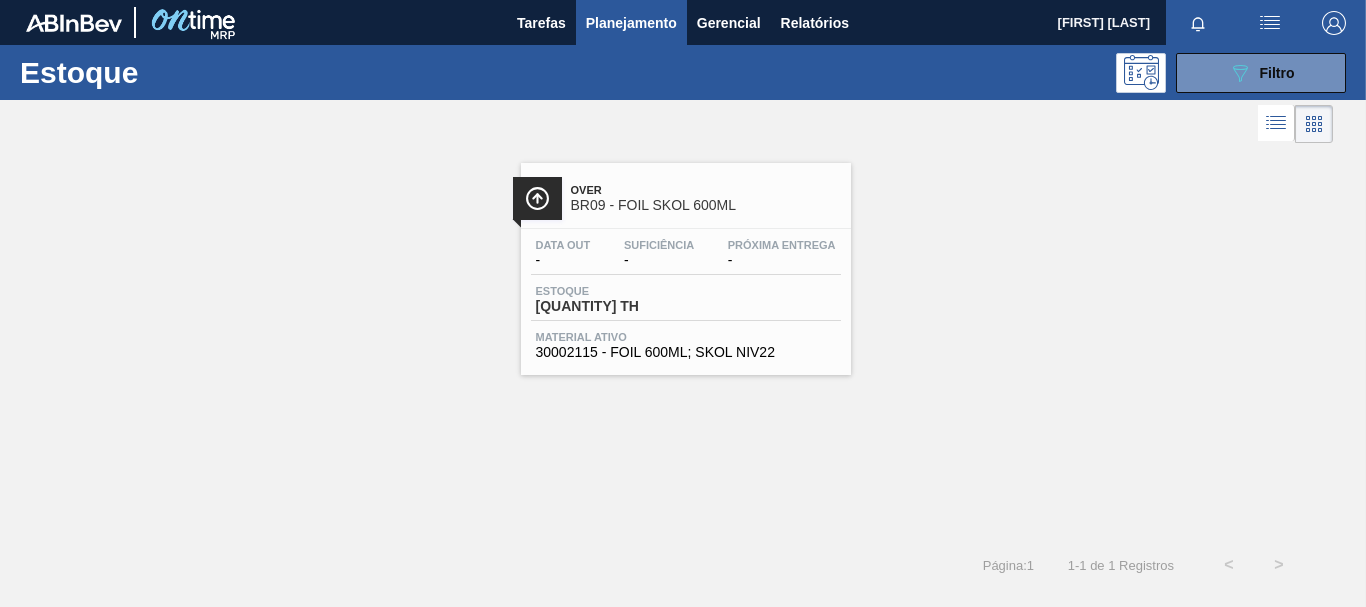 click on "Data out - Suficiência - Próxima Entrega - Estoque [QUANTITY] TH Material ativo [NUMBER] - FOIL 600ML; SKOL NIV22" at bounding box center (686, 297) 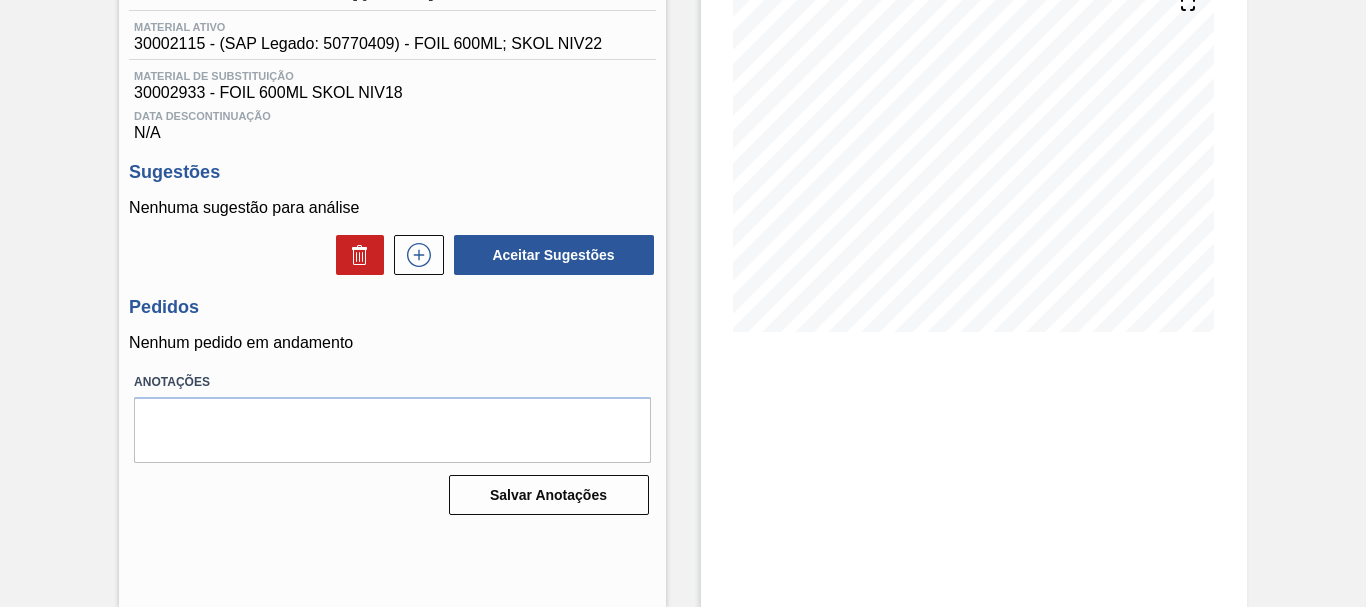 scroll, scrollTop: 0, scrollLeft: 0, axis: both 